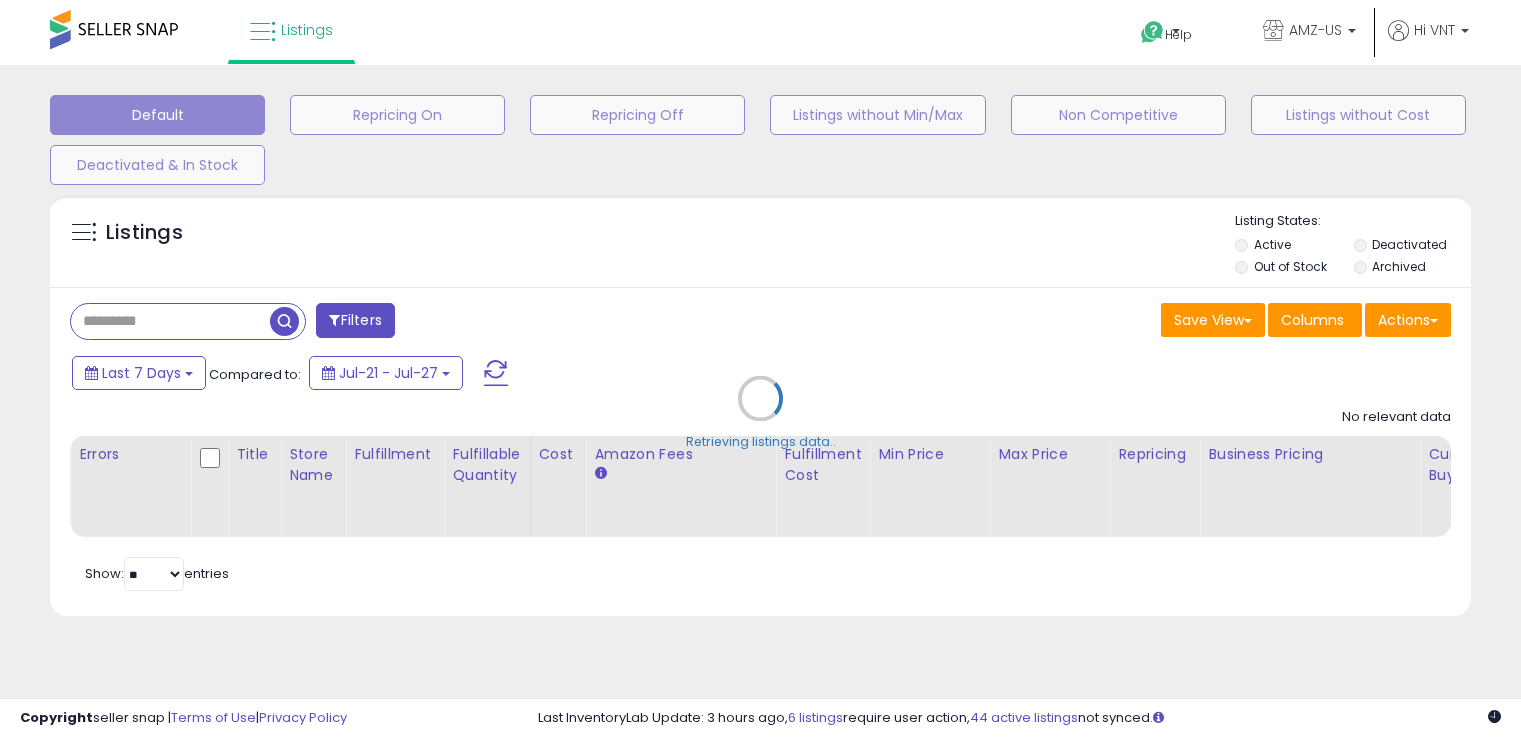select on "**" 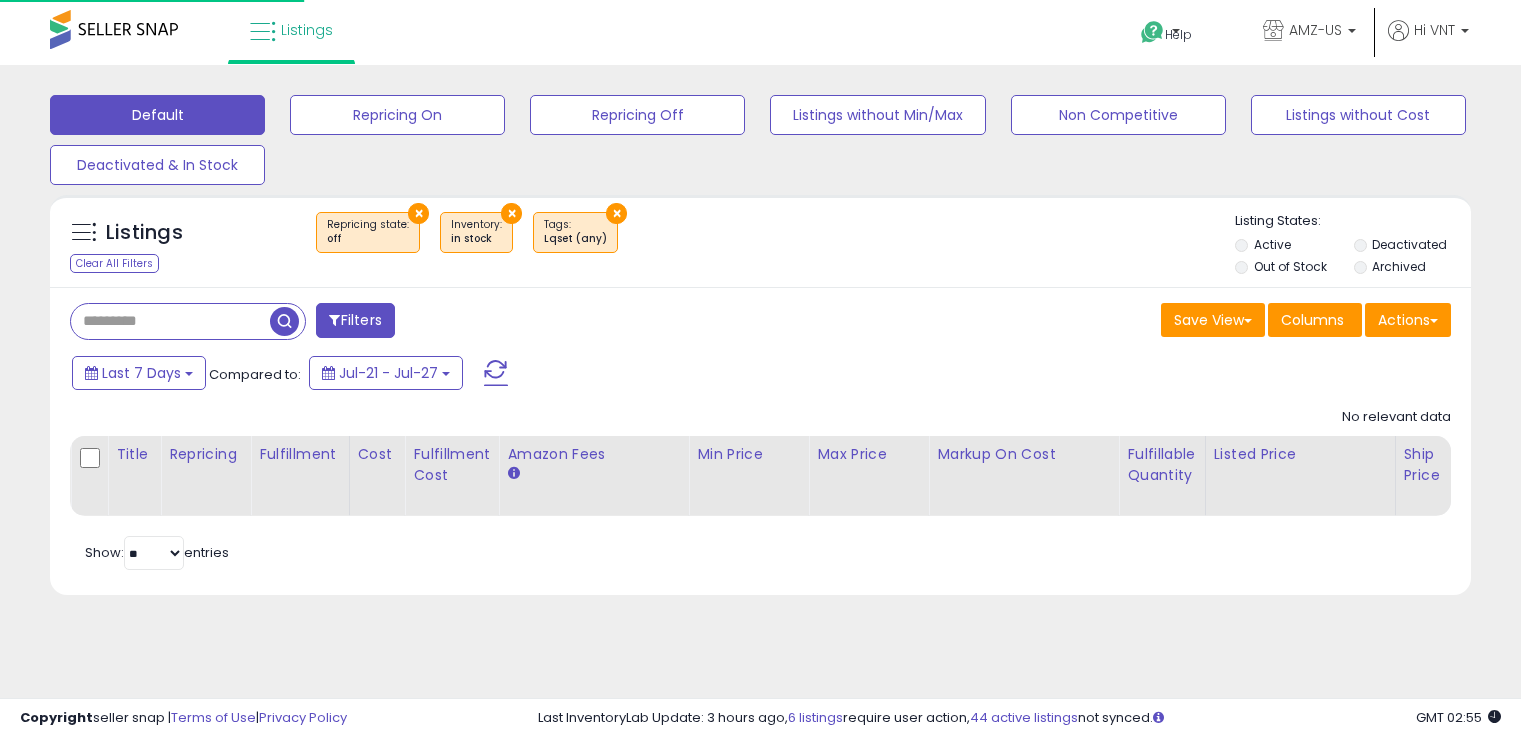 scroll, scrollTop: 0, scrollLeft: 0, axis: both 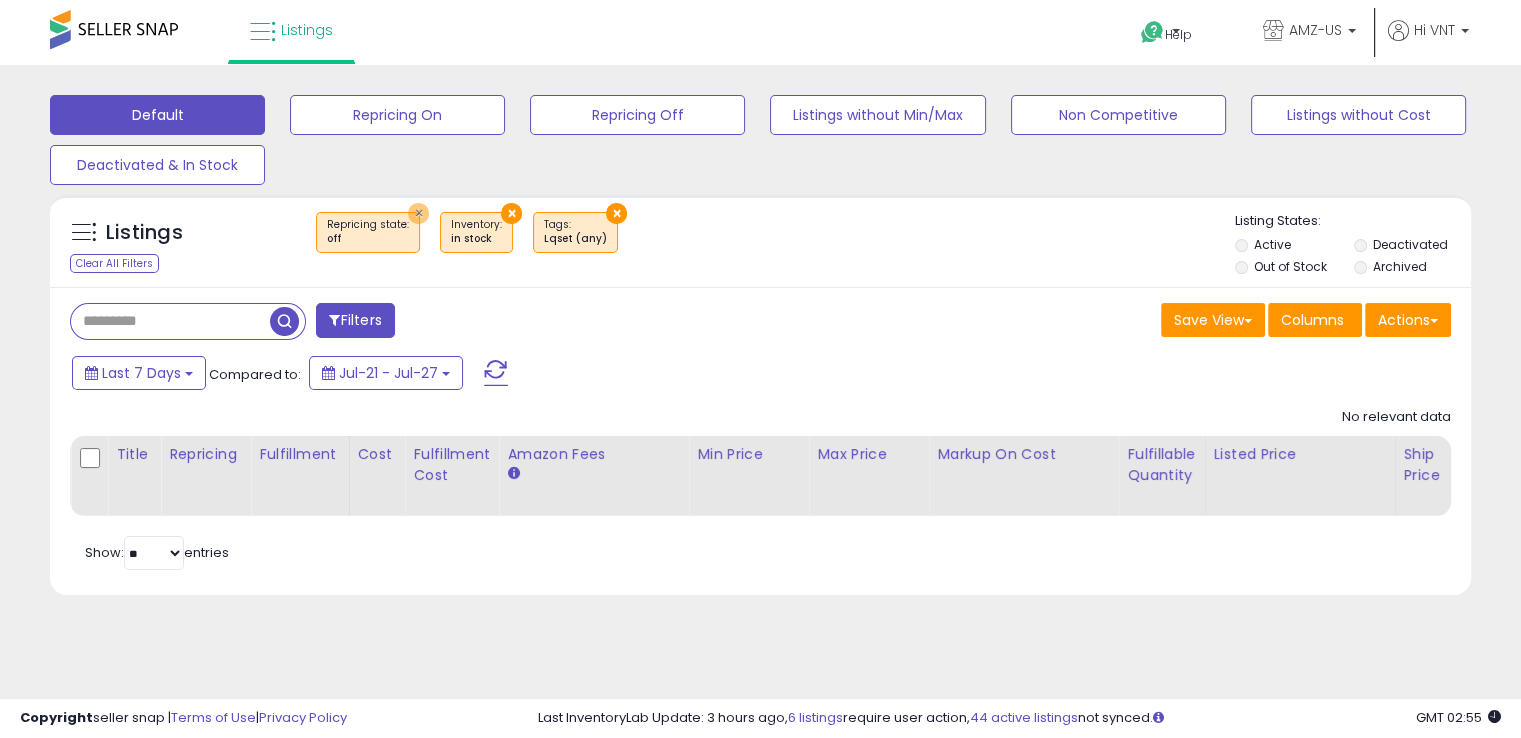 click on "×" at bounding box center (418, 213) 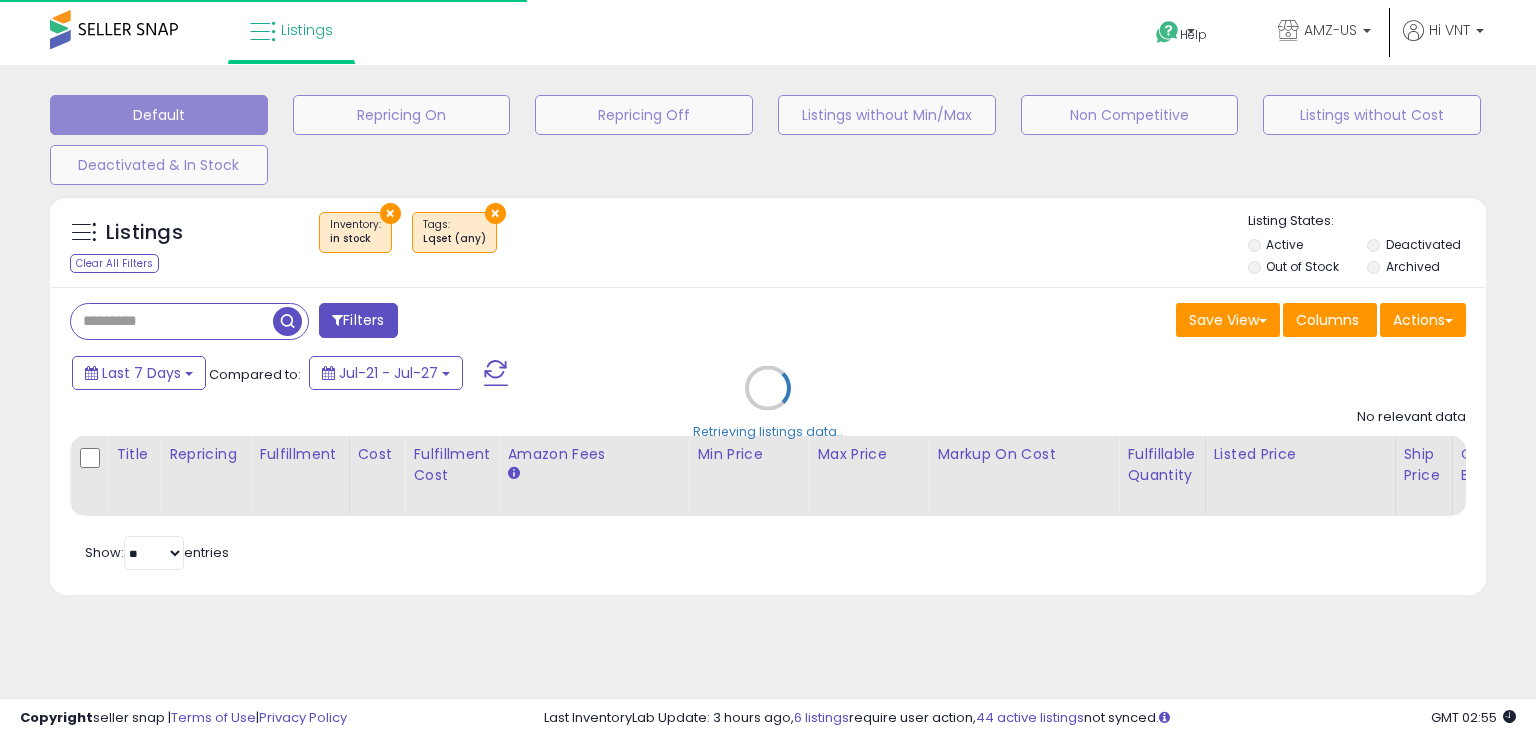 click on "Retrieving listings data.." at bounding box center [768, 402] 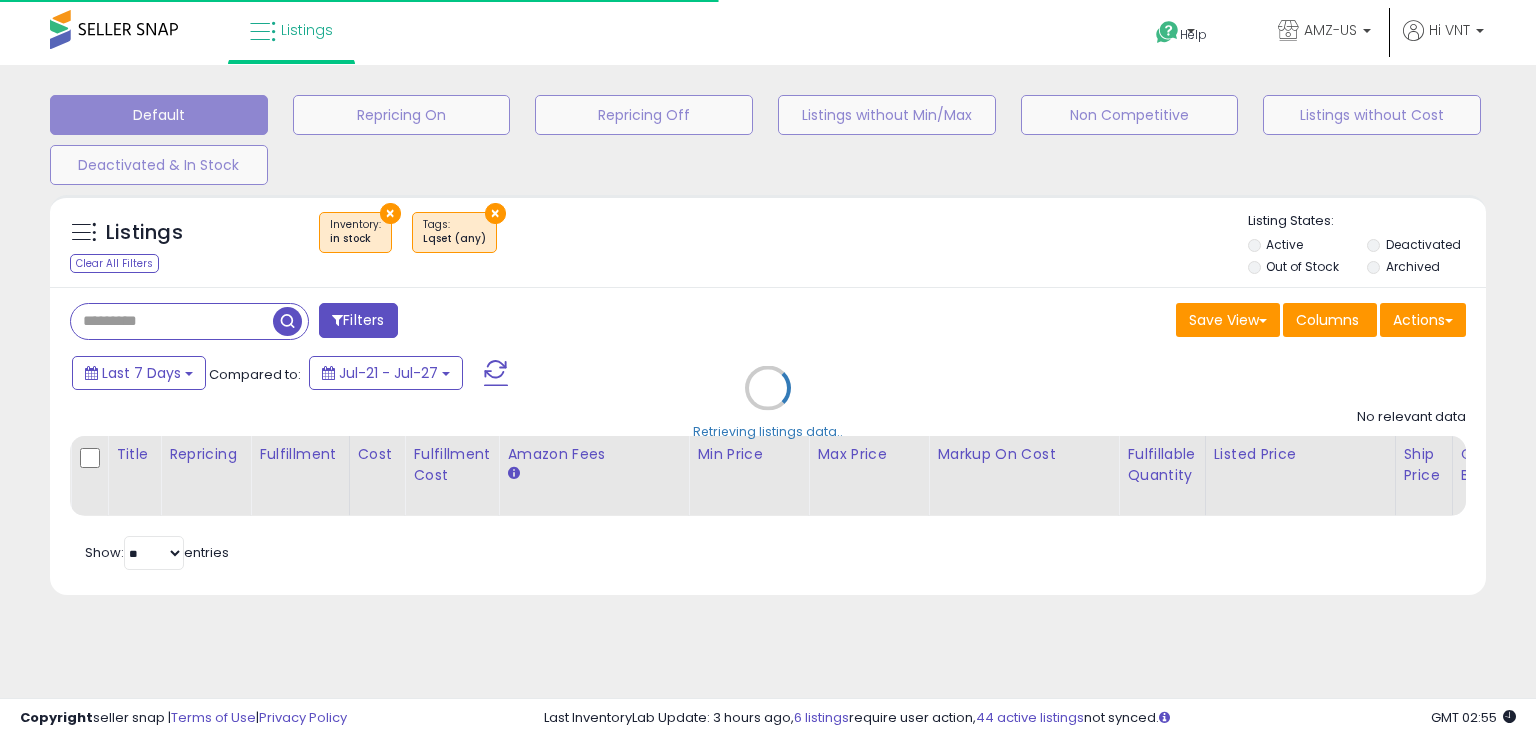 click on "Retrieving listings data.." at bounding box center [768, 402] 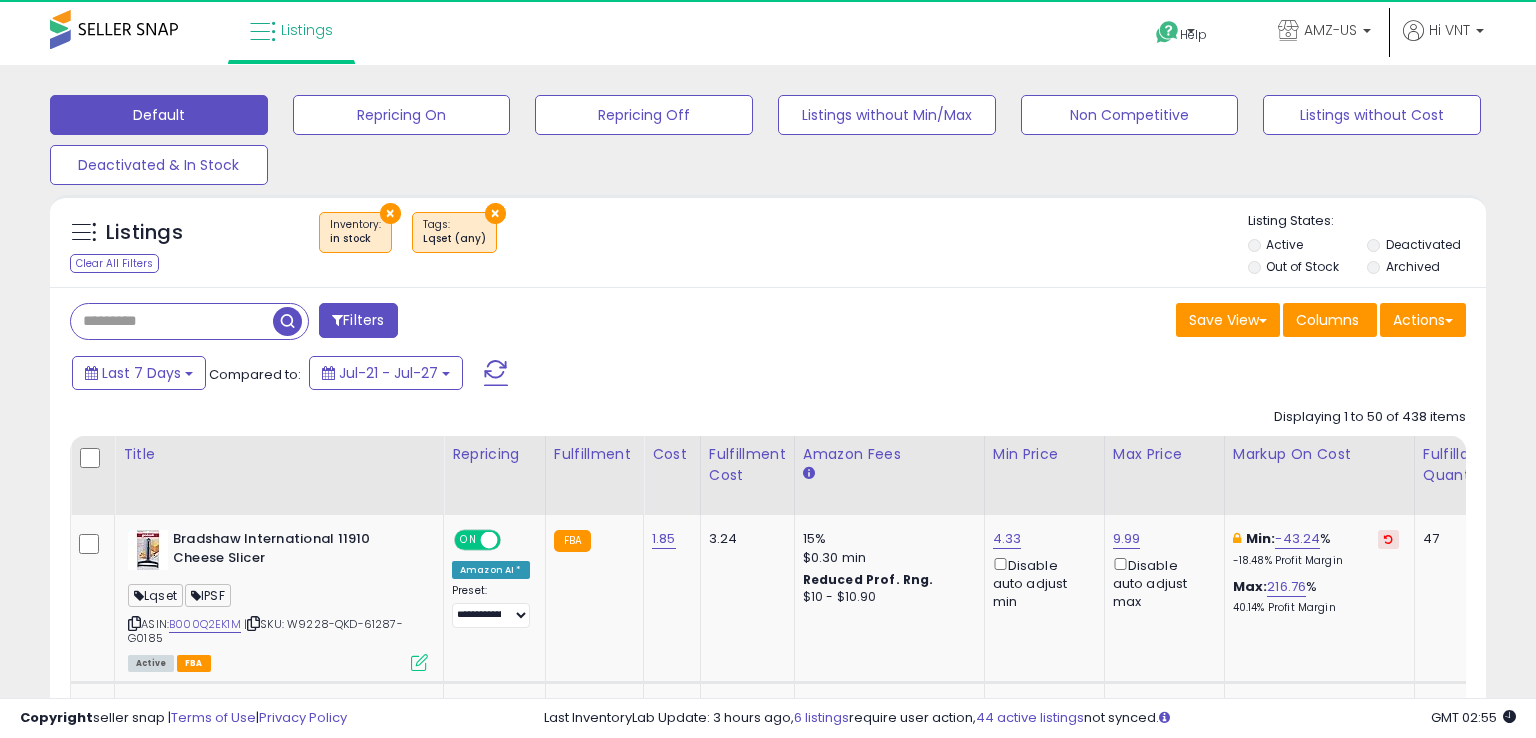 click on "×" at bounding box center [390, 213] 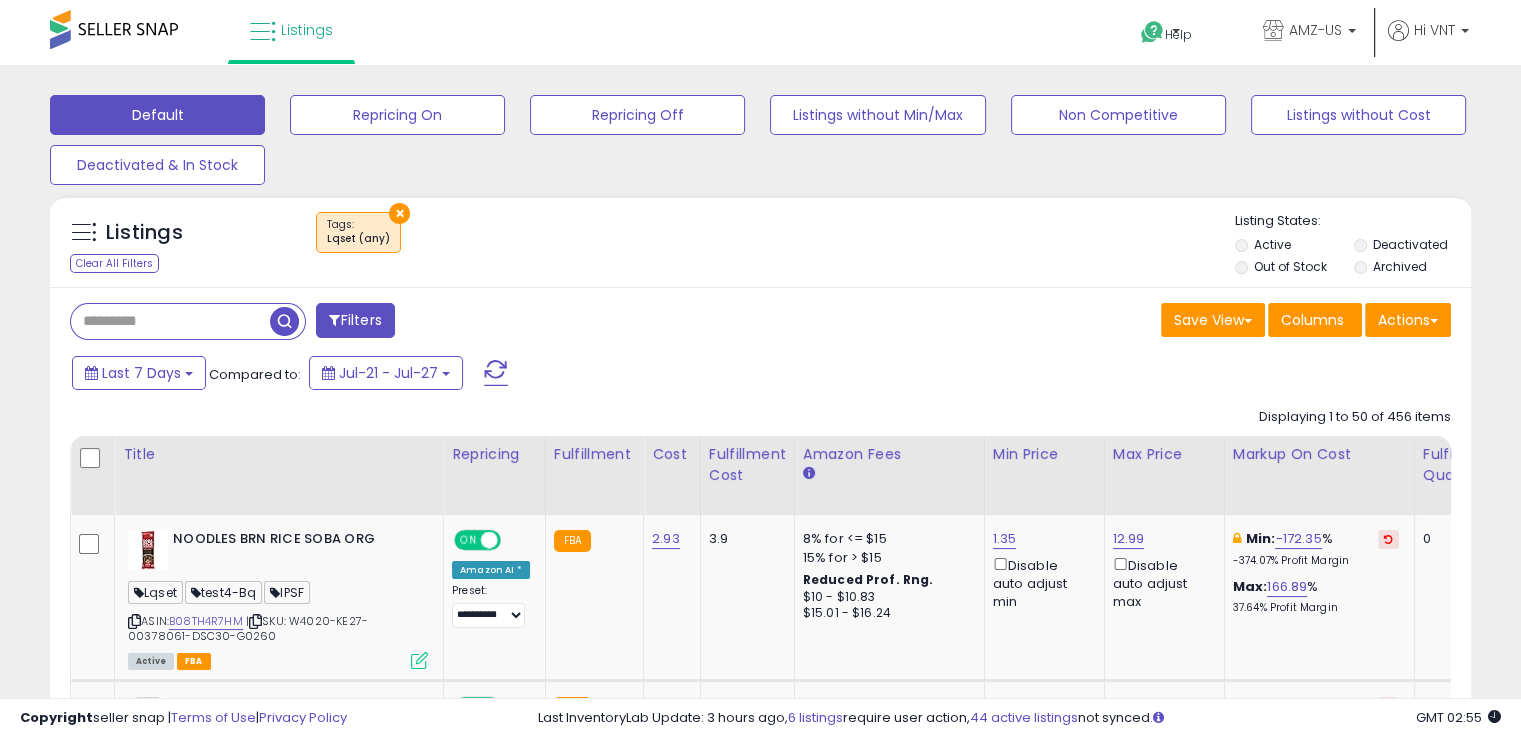 click on "×" at bounding box center [399, 213] 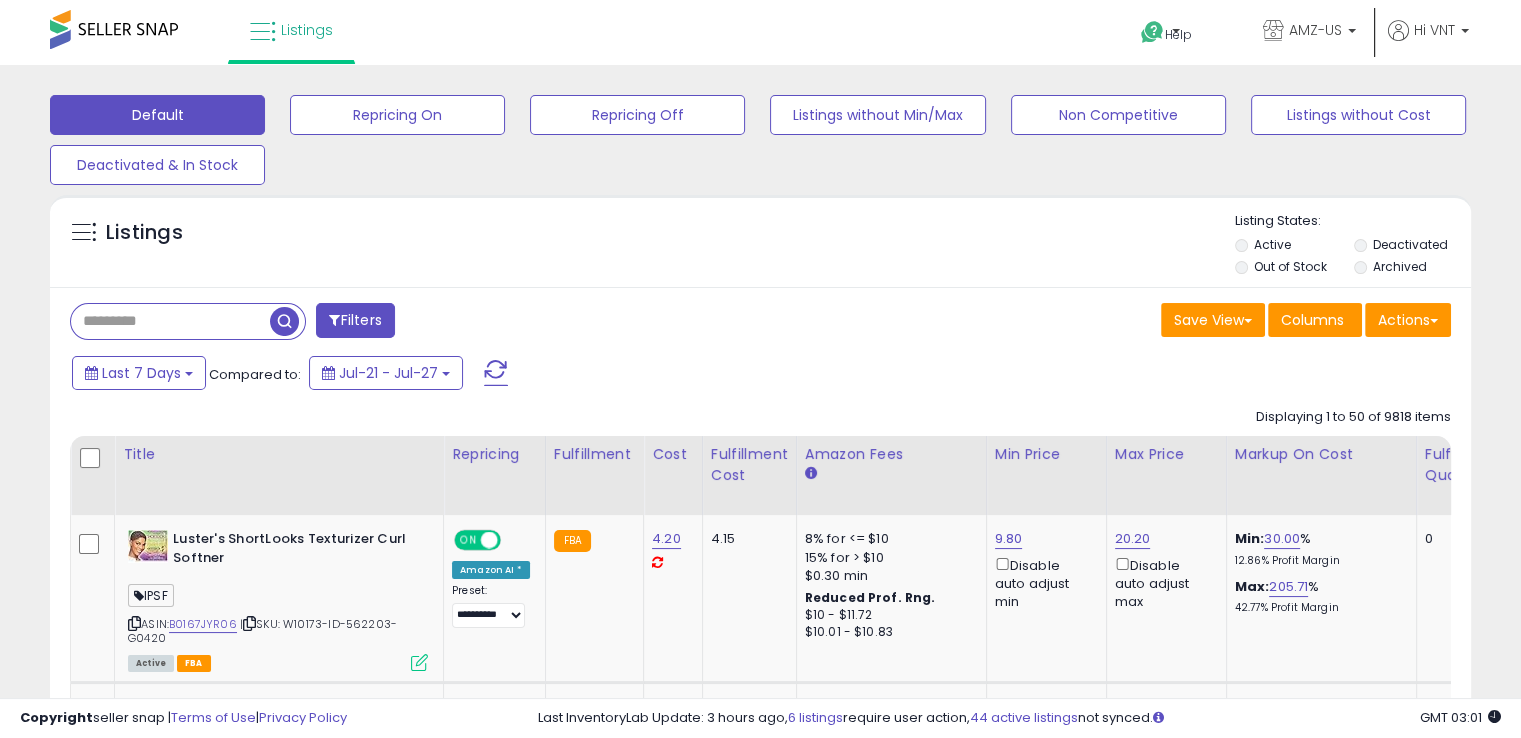drag, startPoint x: 177, startPoint y: 320, endPoint x: 168, endPoint y: 314, distance: 10.816654 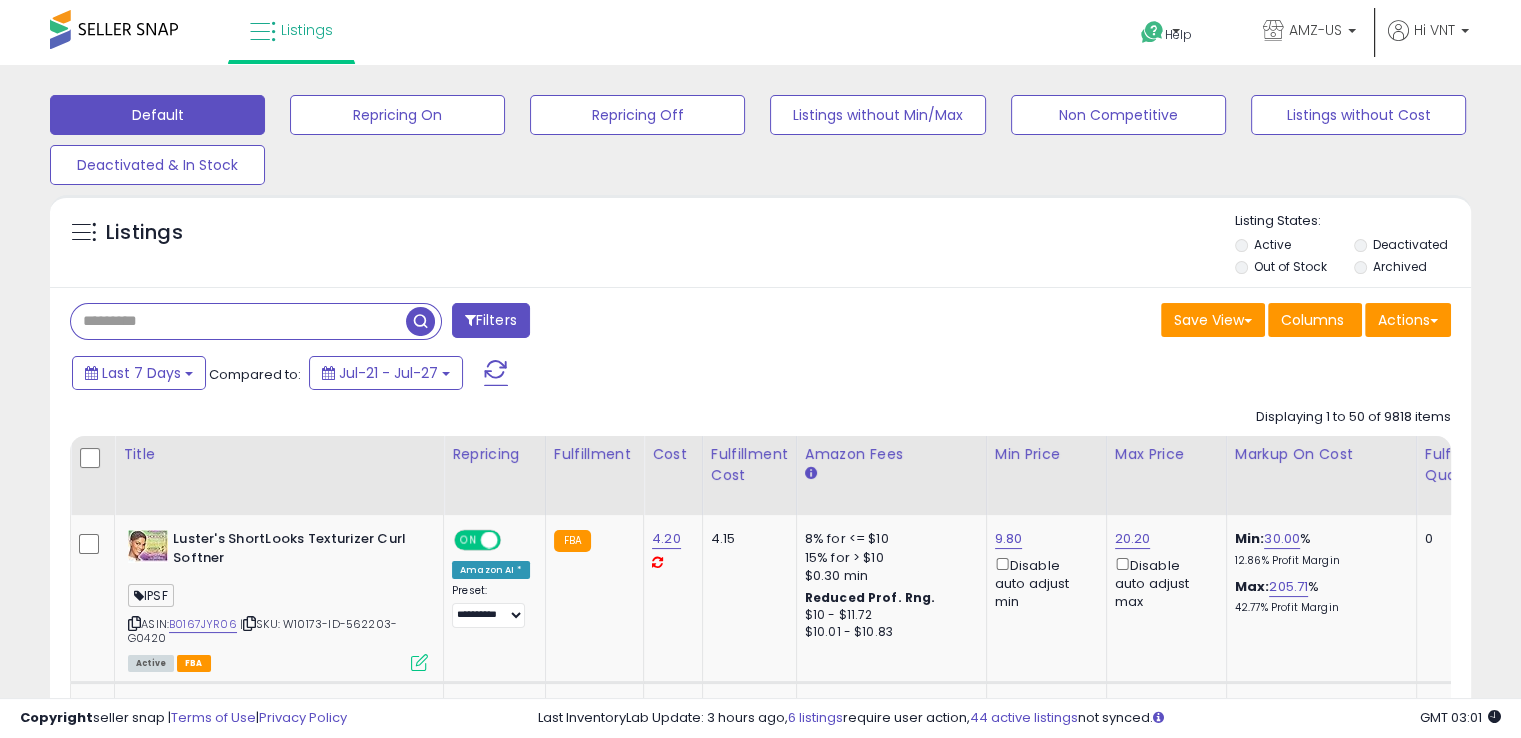 paste on "**********" 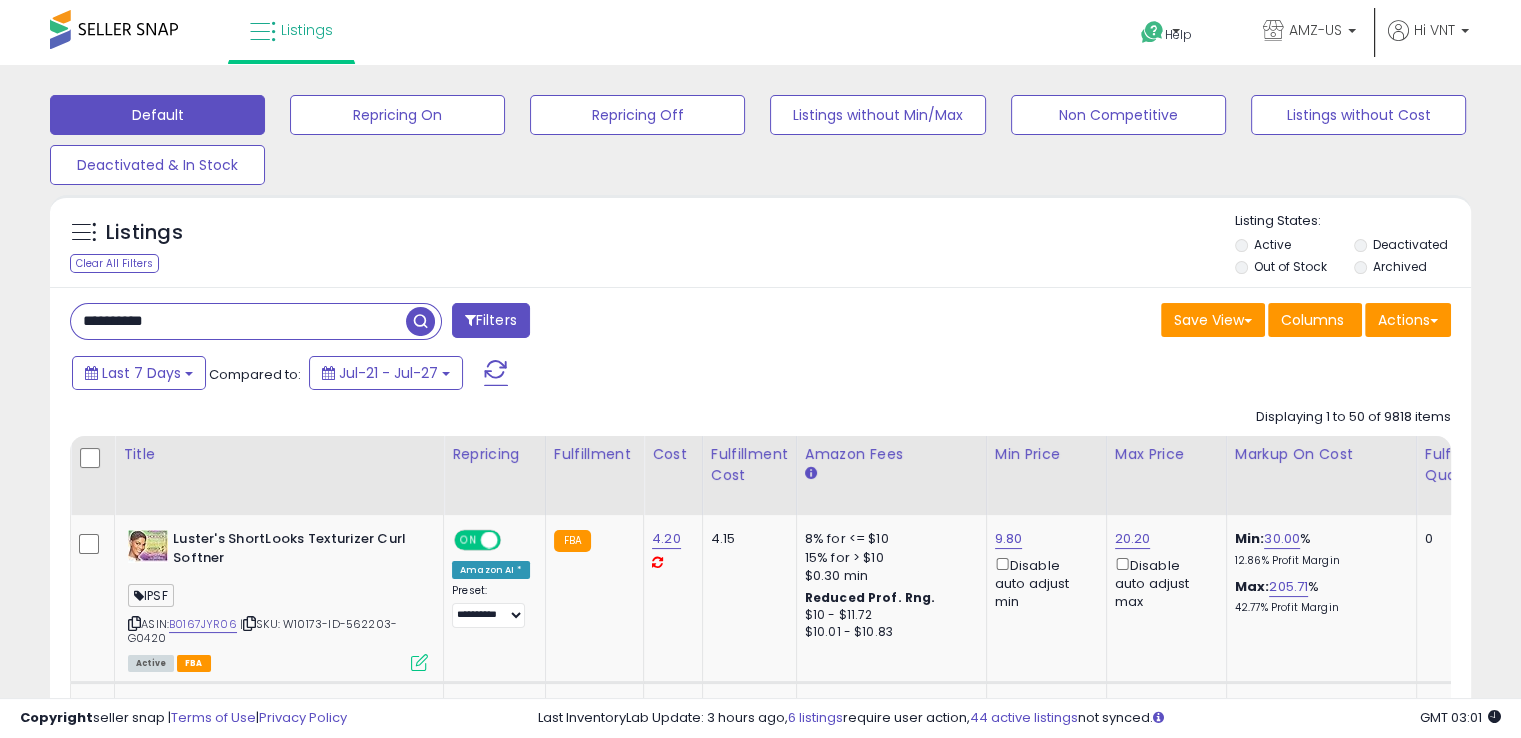 type on "**********" 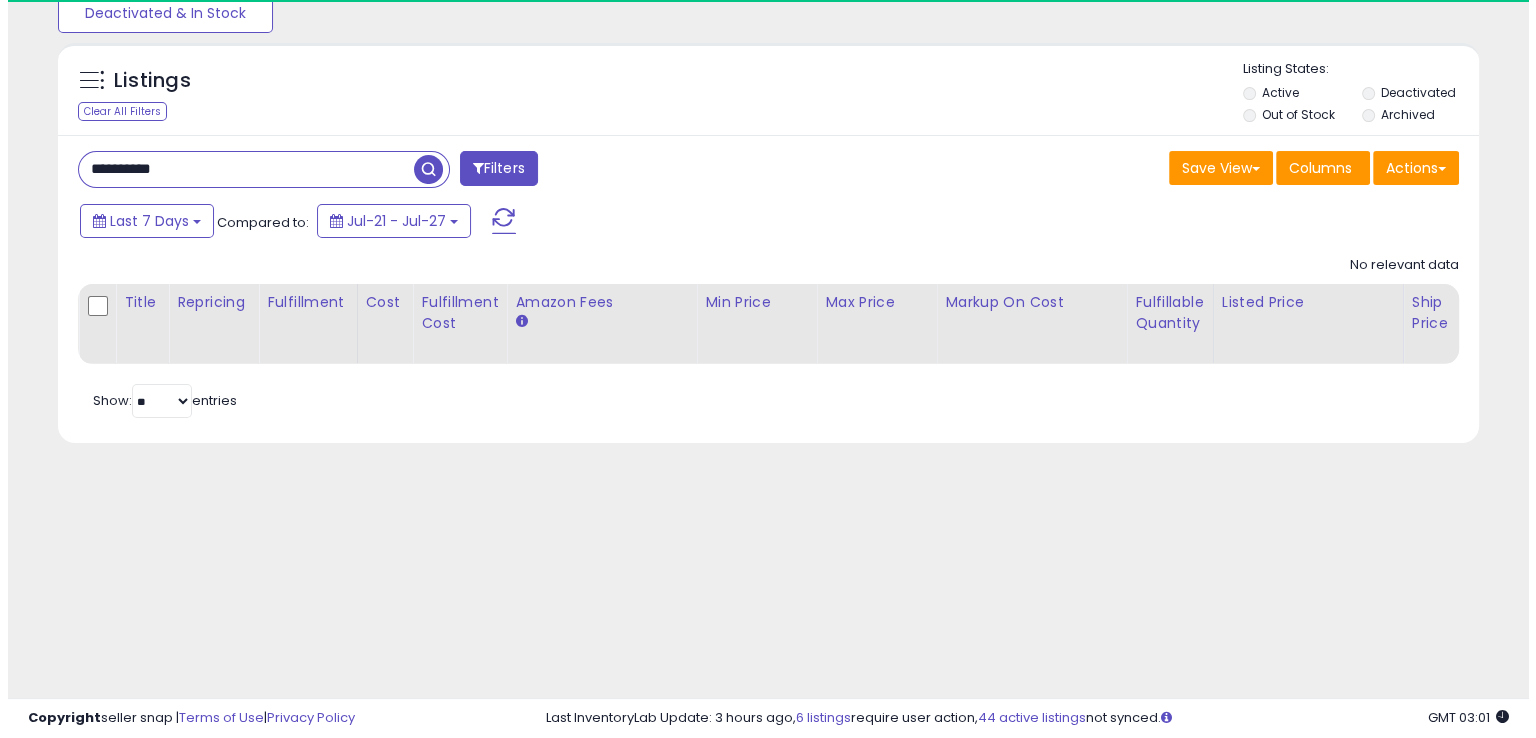 scroll, scrollTop: 157, scrollLeft: 0, axis: vertical 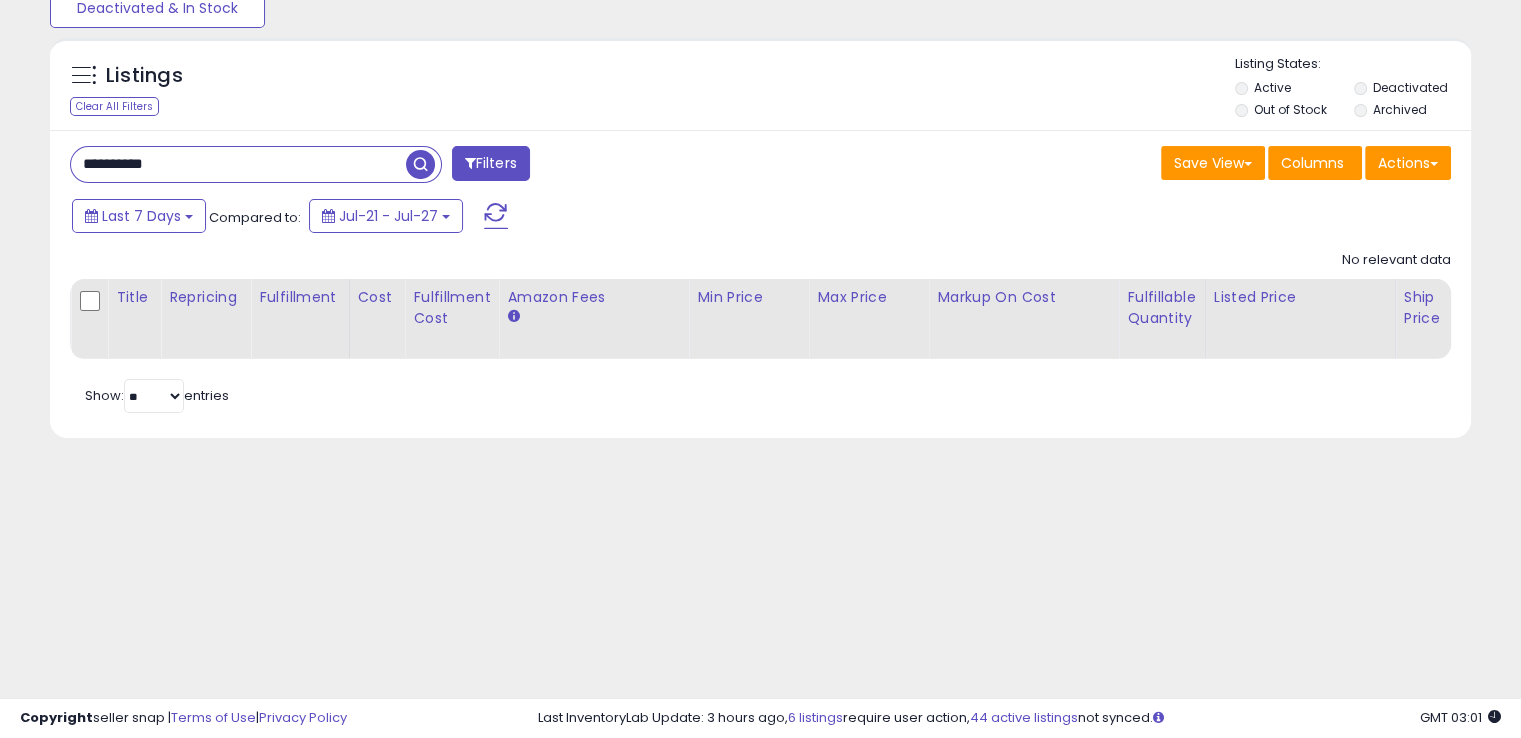 click at bounding box center [420, 164] 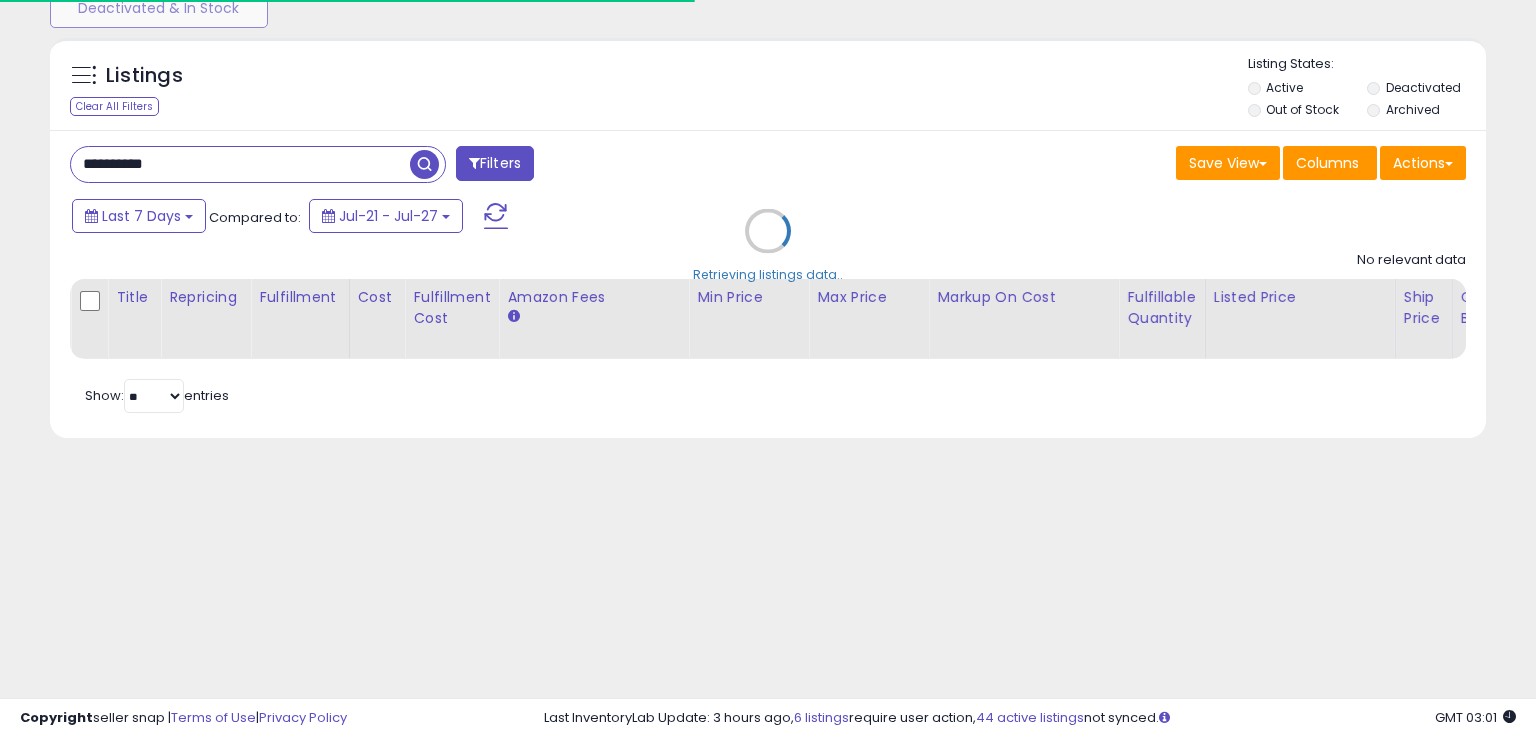 select on "*" 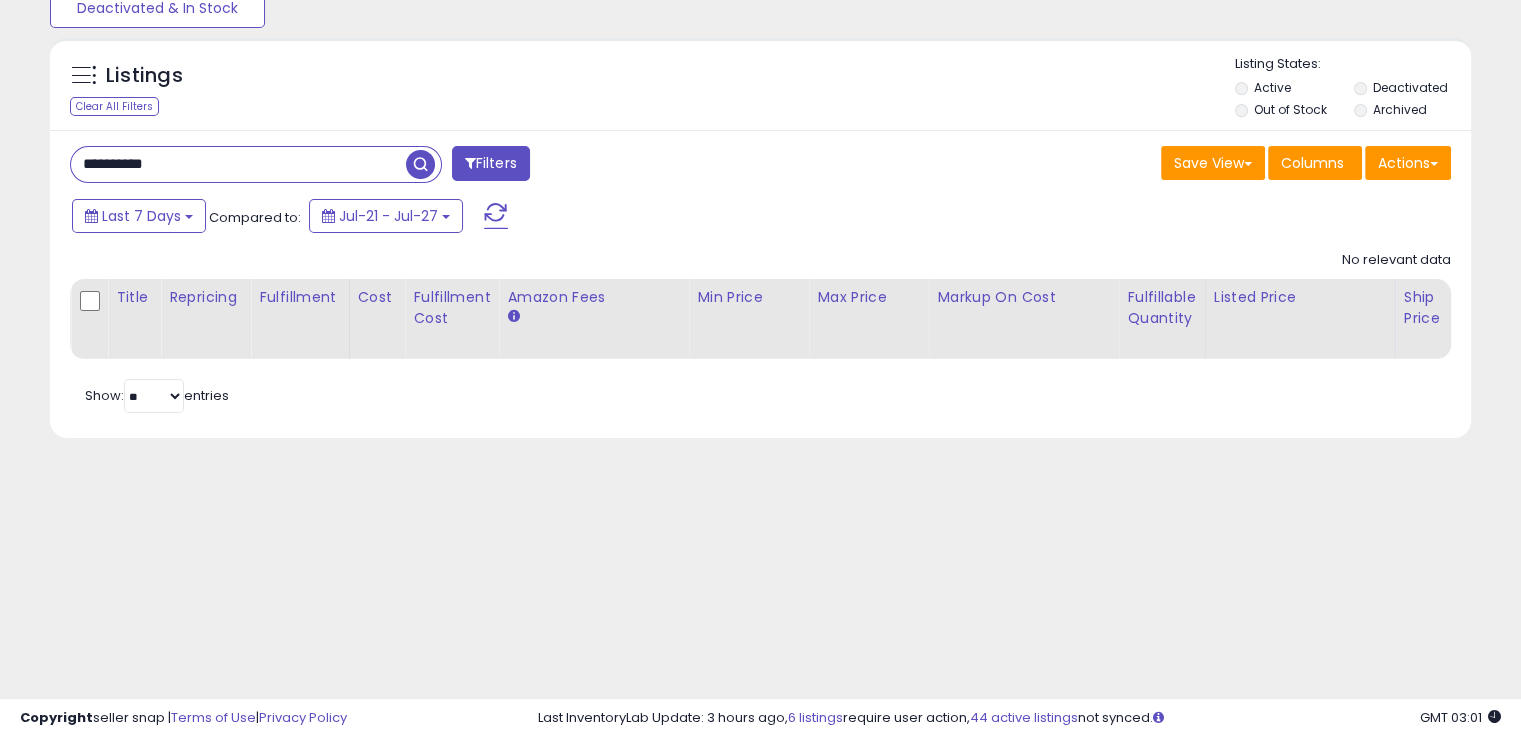 click at bounding box center (470, 163) 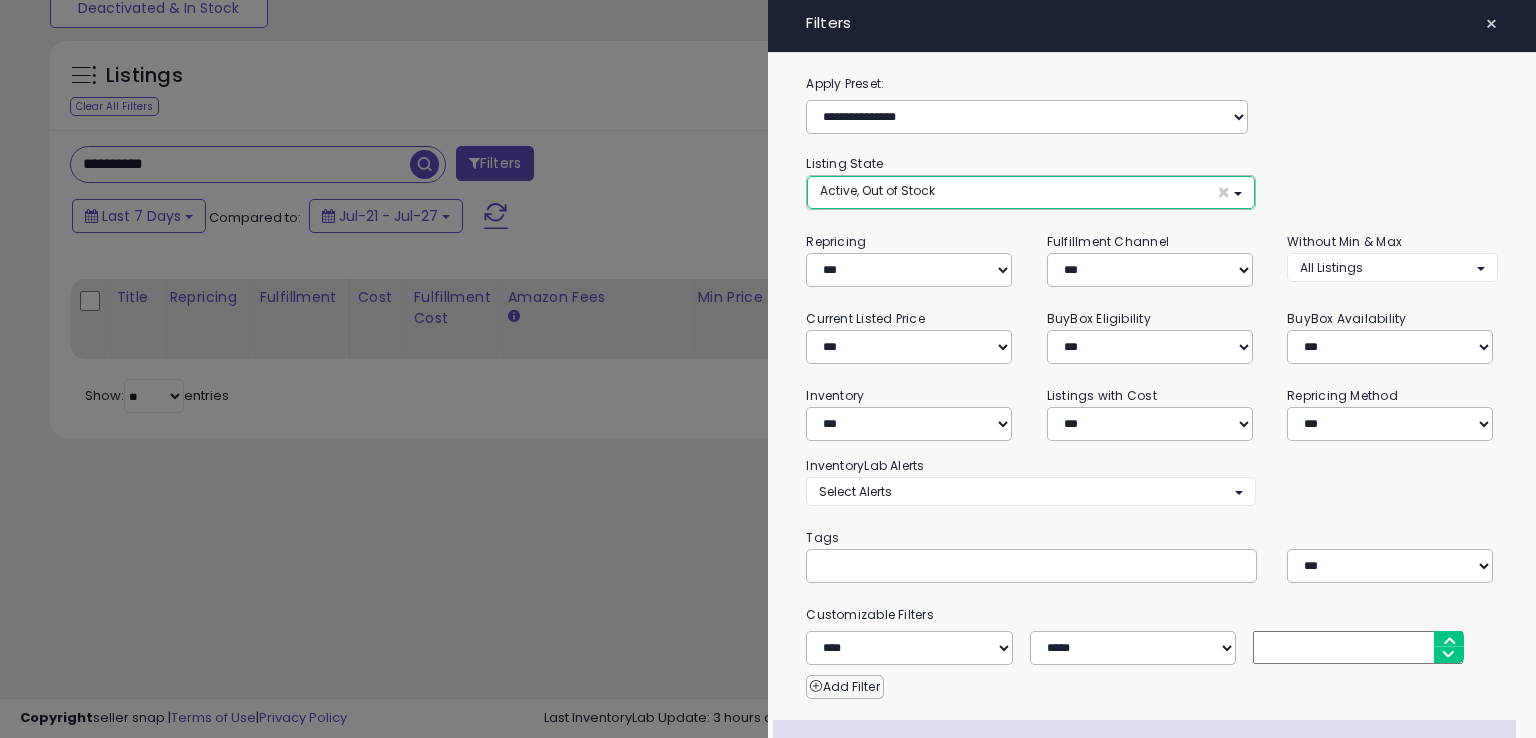 click on "Active, Out of Stock
×" at bounding box center (1030, 192) 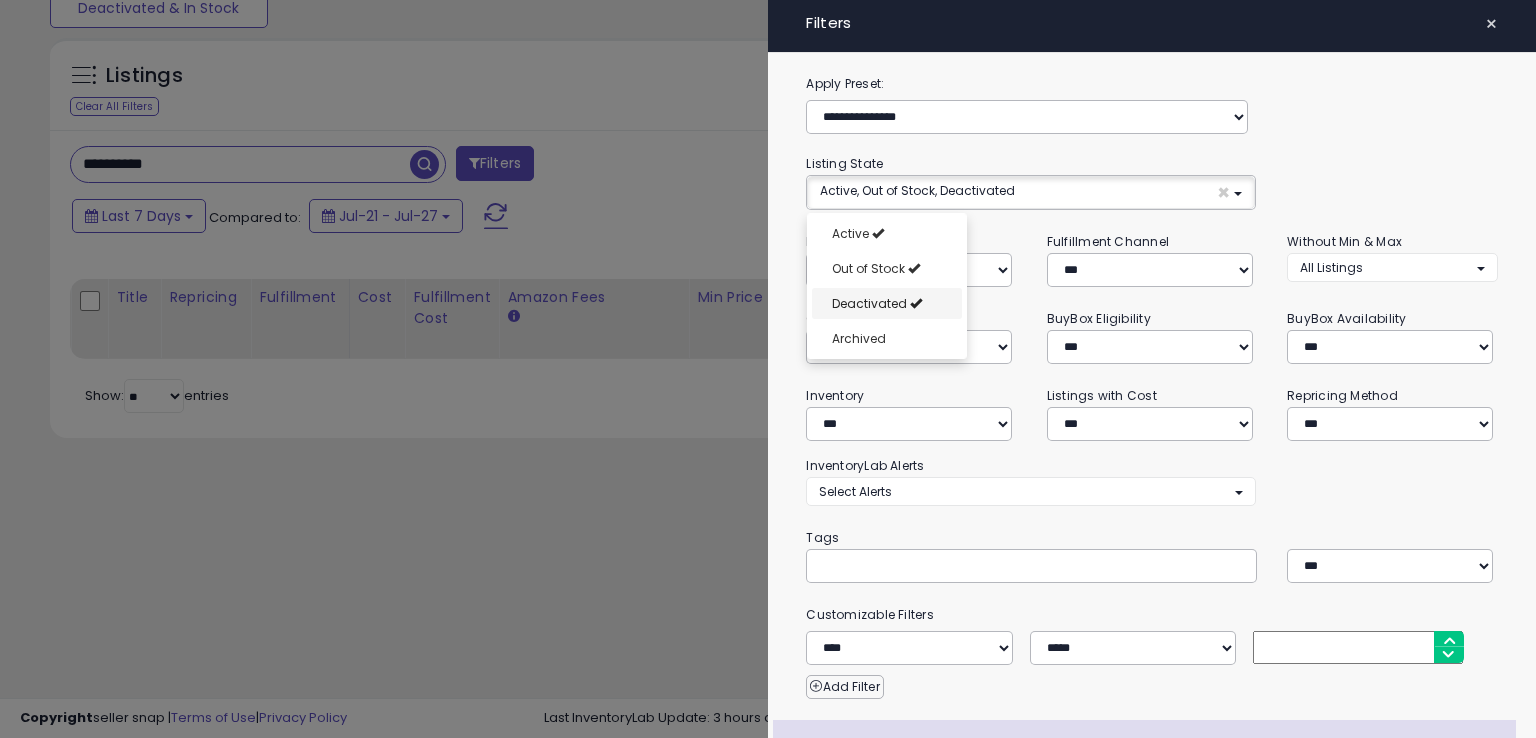 scroll, scrollTop: 16, scrollLeft: 0, axis: vertical 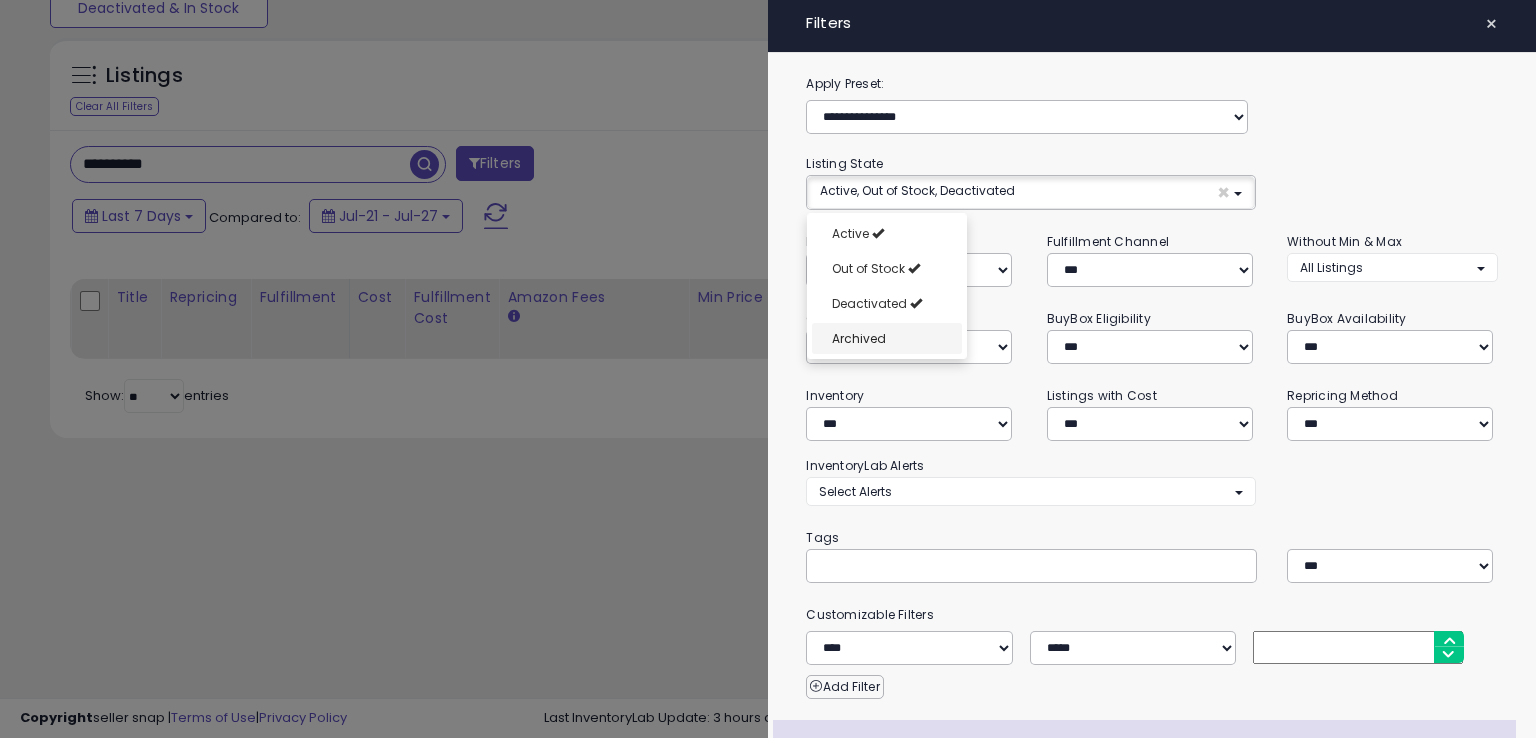 drag, startPoint x: 873, startPoint y: 319, endPoint x: 876, endPoint y: 334, distance: 15.297058 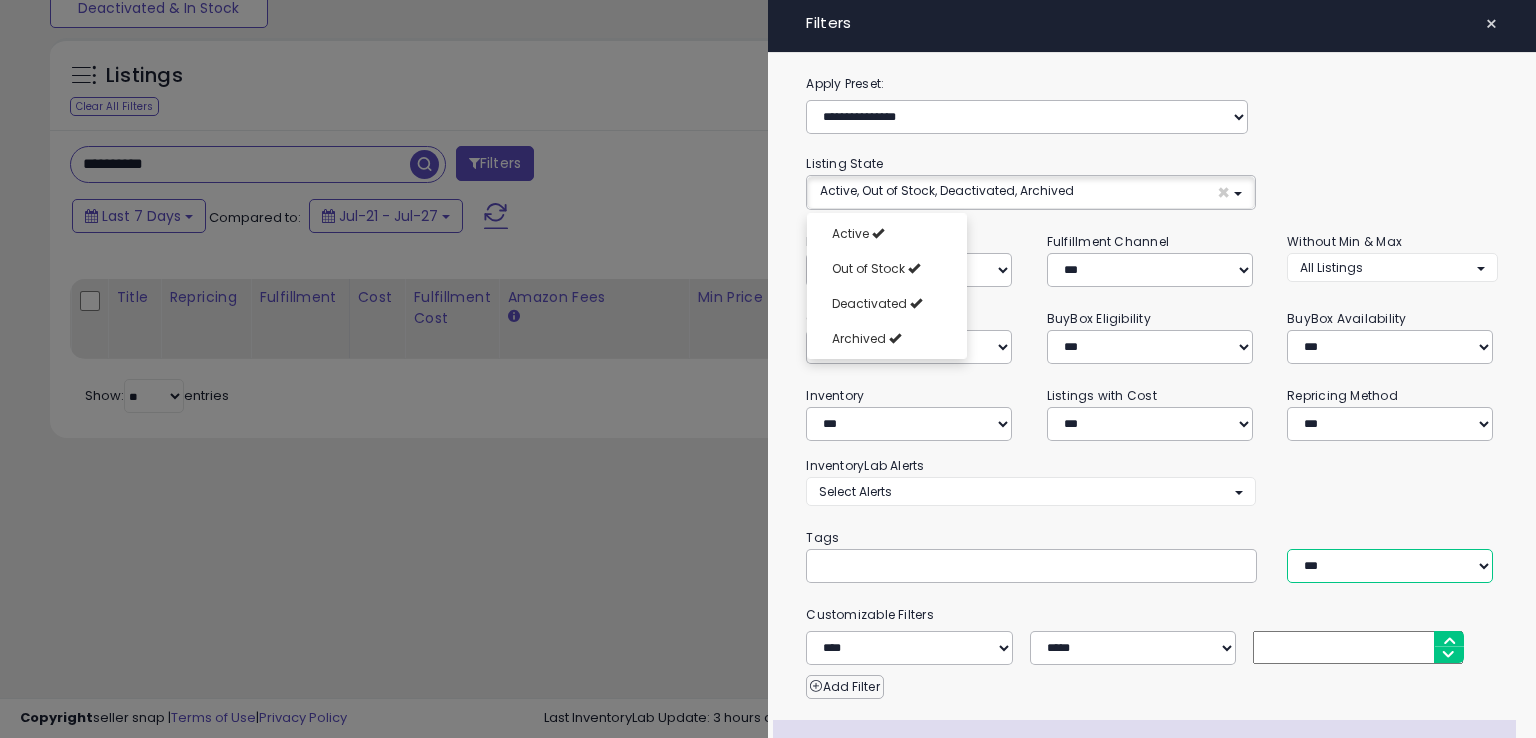 click on "***
***
****" at bounding box center [1390, 566] 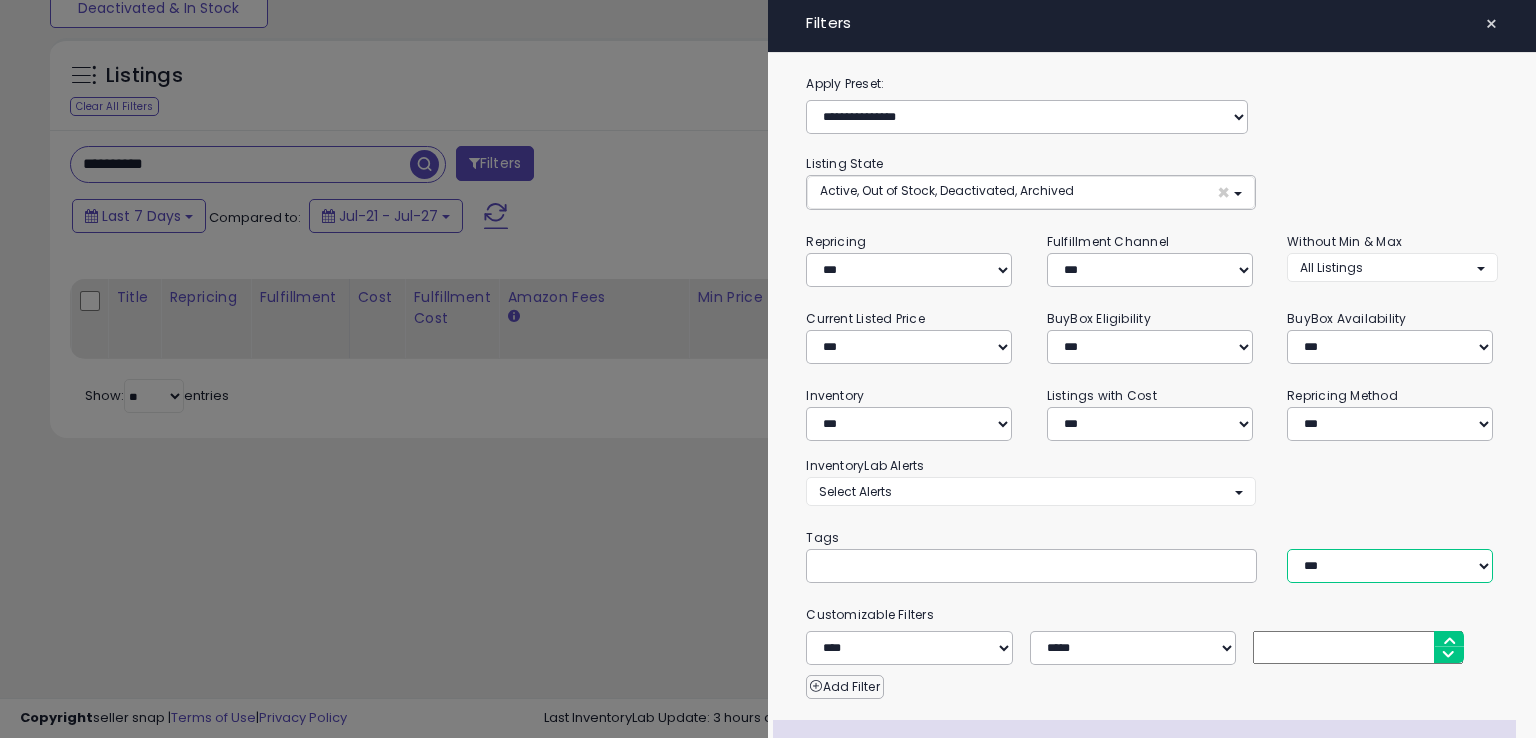 select on "***" 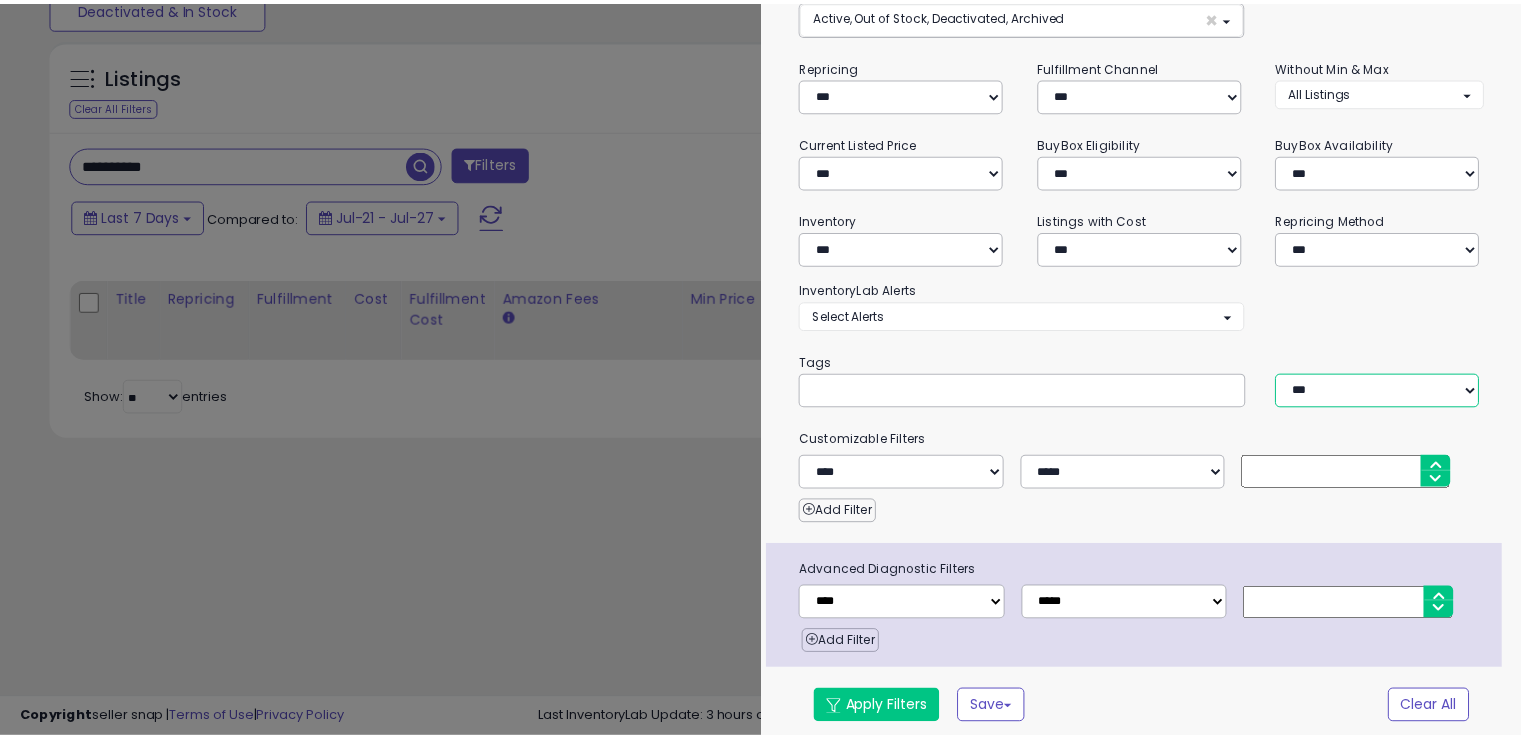 scroll, scrollTop: 176, scrollLeft: 0, axis: vertical 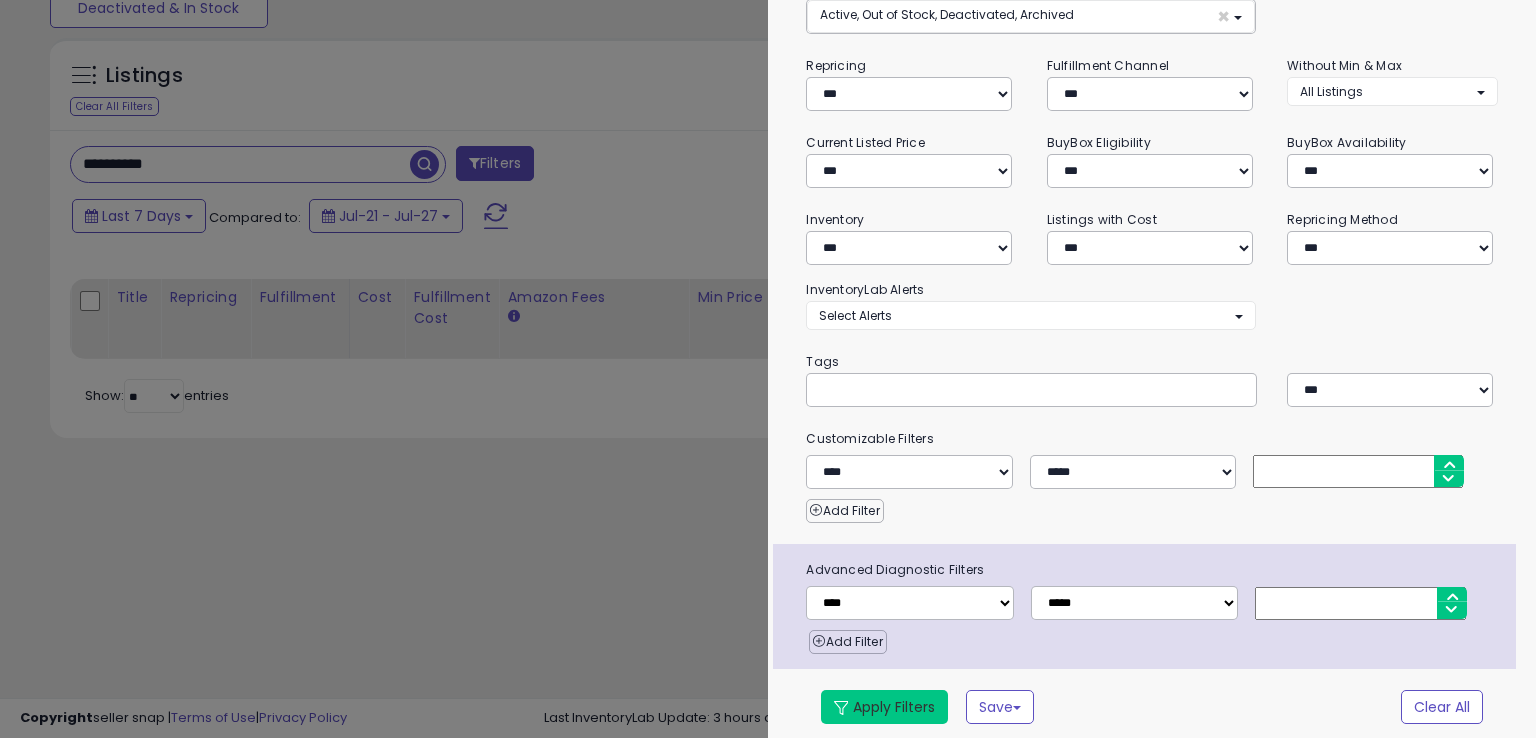 click on "Apply Filters" at bounding box center [884, 707] 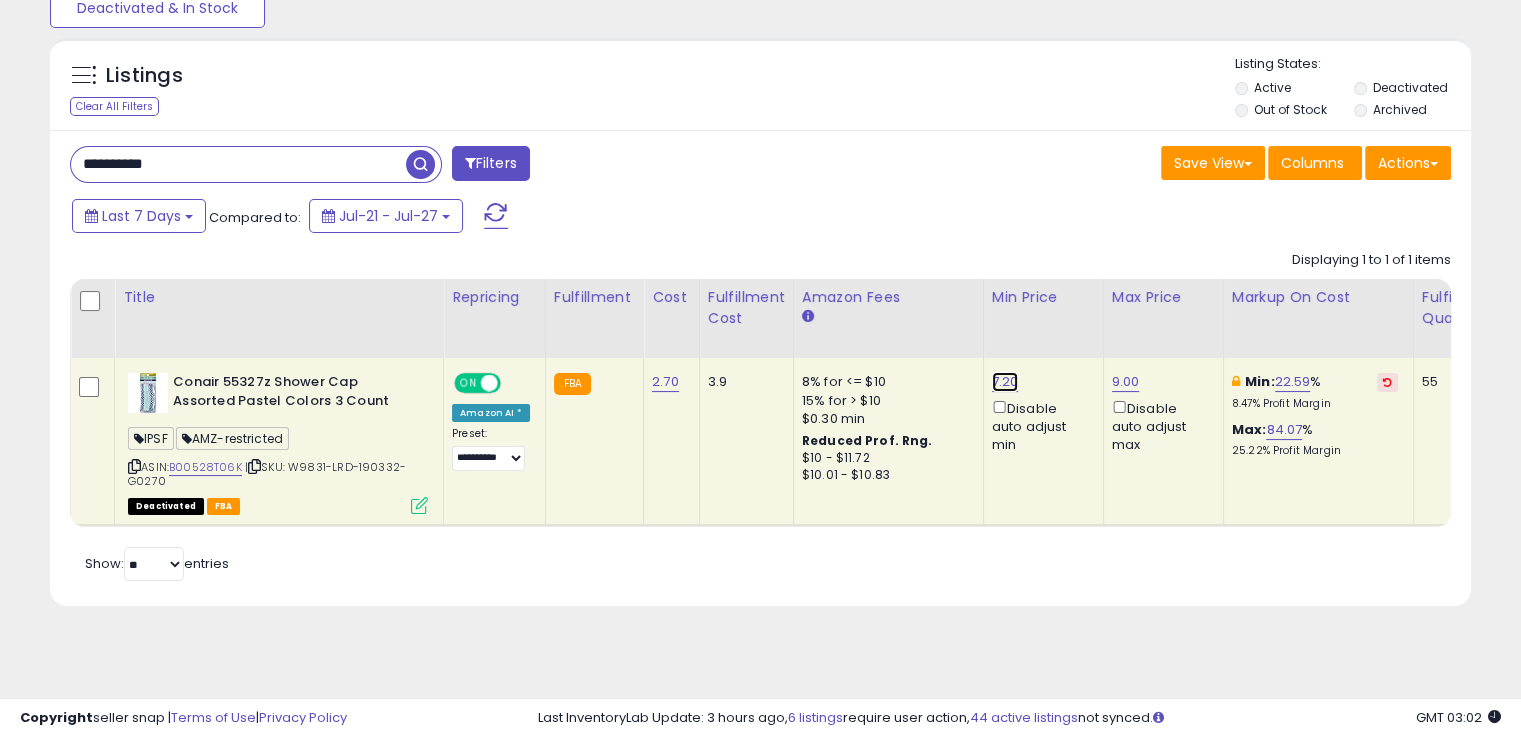 click on "7.20" at bounding box center (1005, 382) 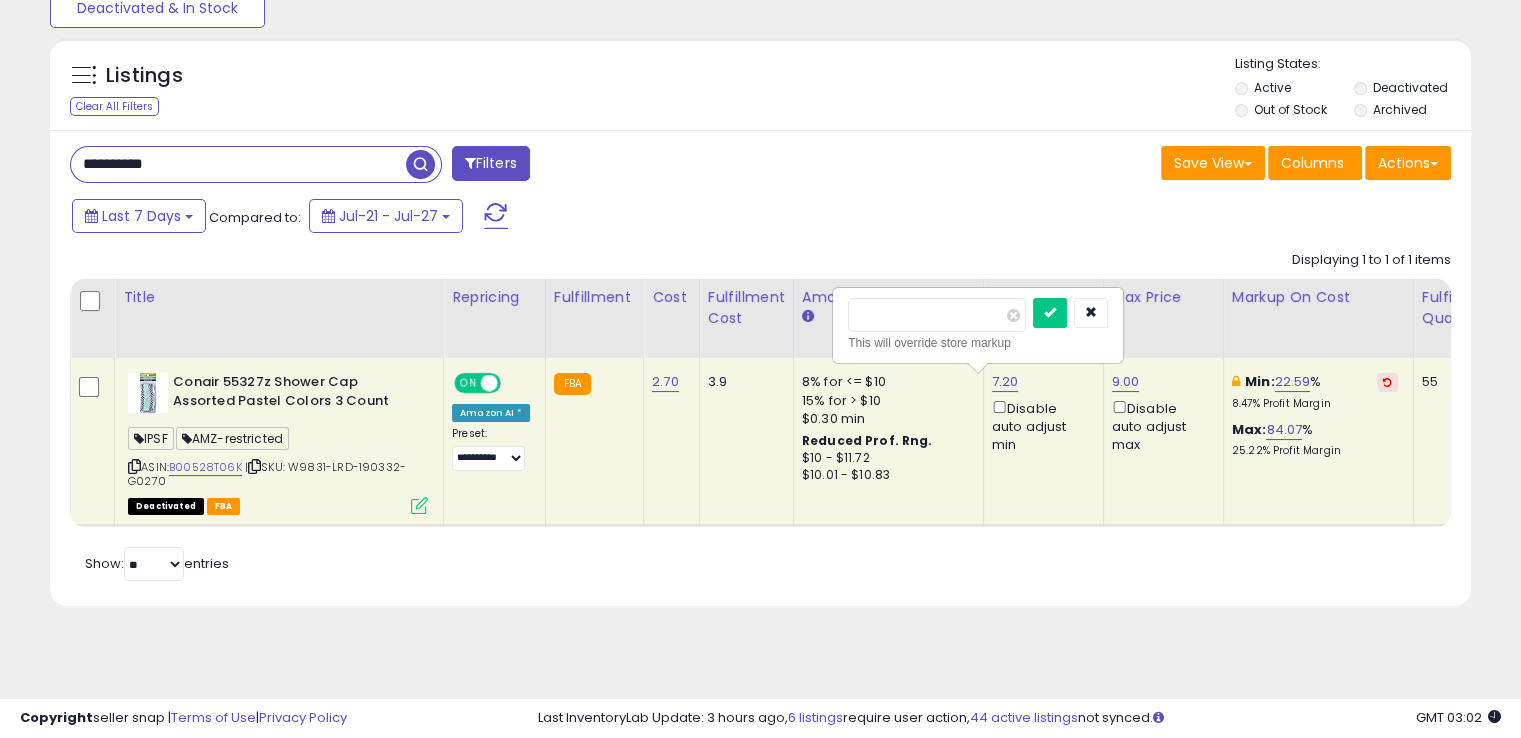 drag, startPoint x: 939, startPoint y: 312, endPoint x: 818, endPoint y: 332, distance: 122.641754 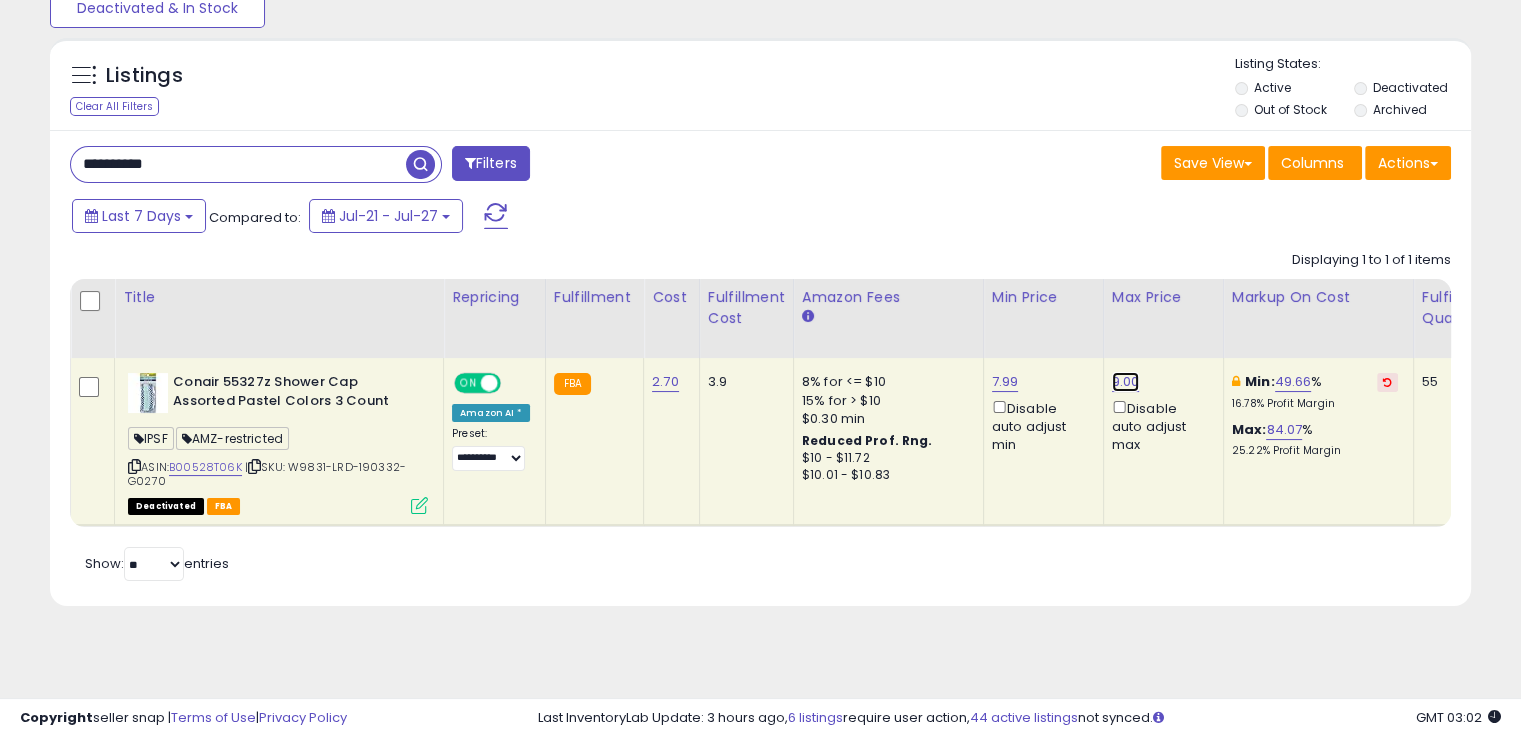click on "9.00" at bounding box center (1126, 382) 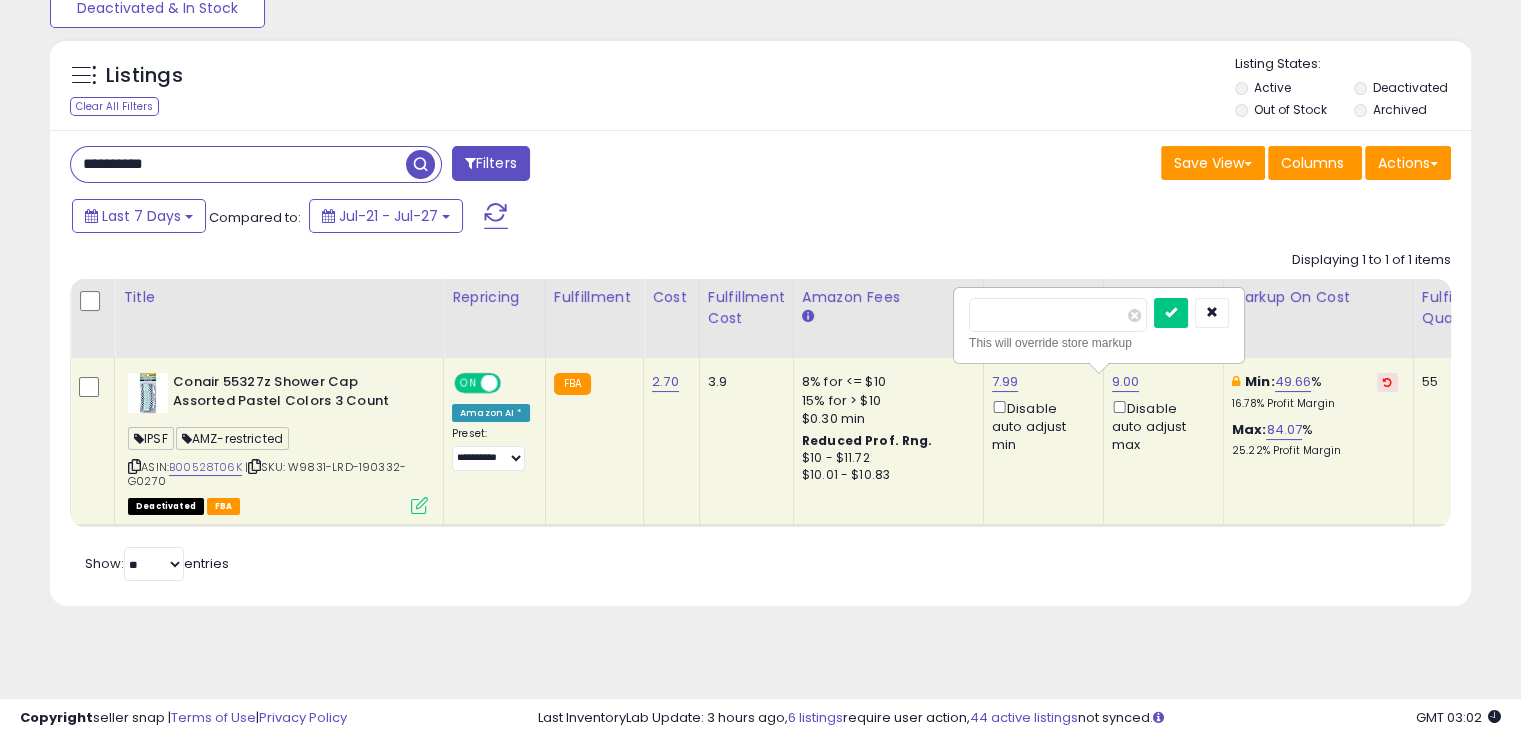 click on "**********" at bounding box center (760, 368) 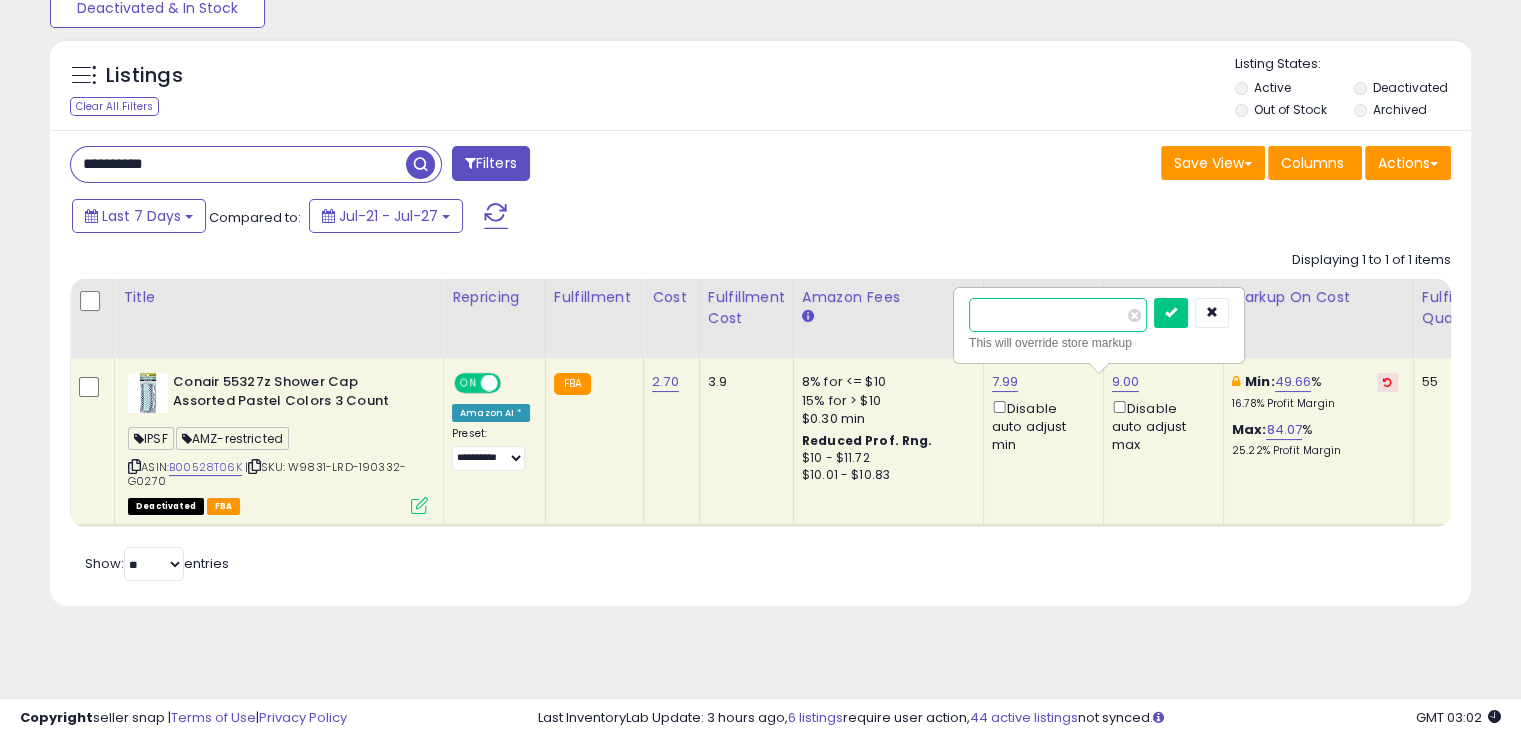 drag, startPoint x: 1041, startPoint y: 303, endPoint x: 992, endPoint y: 309, distance: 49.365982 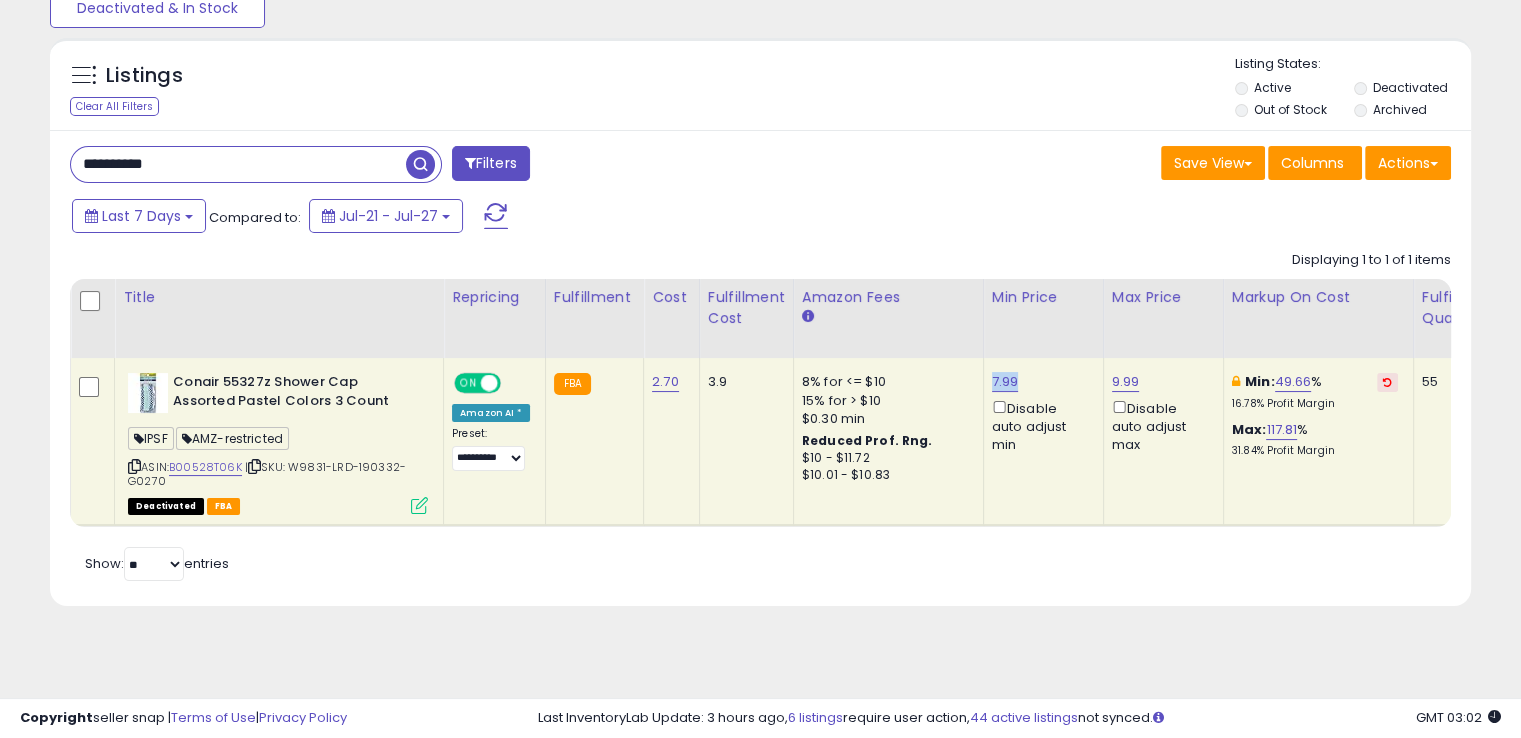 drag, startPoint x: 996, startPoint y: 385, endPoint x: 980, endPoint y: 383, distance: 16.124516 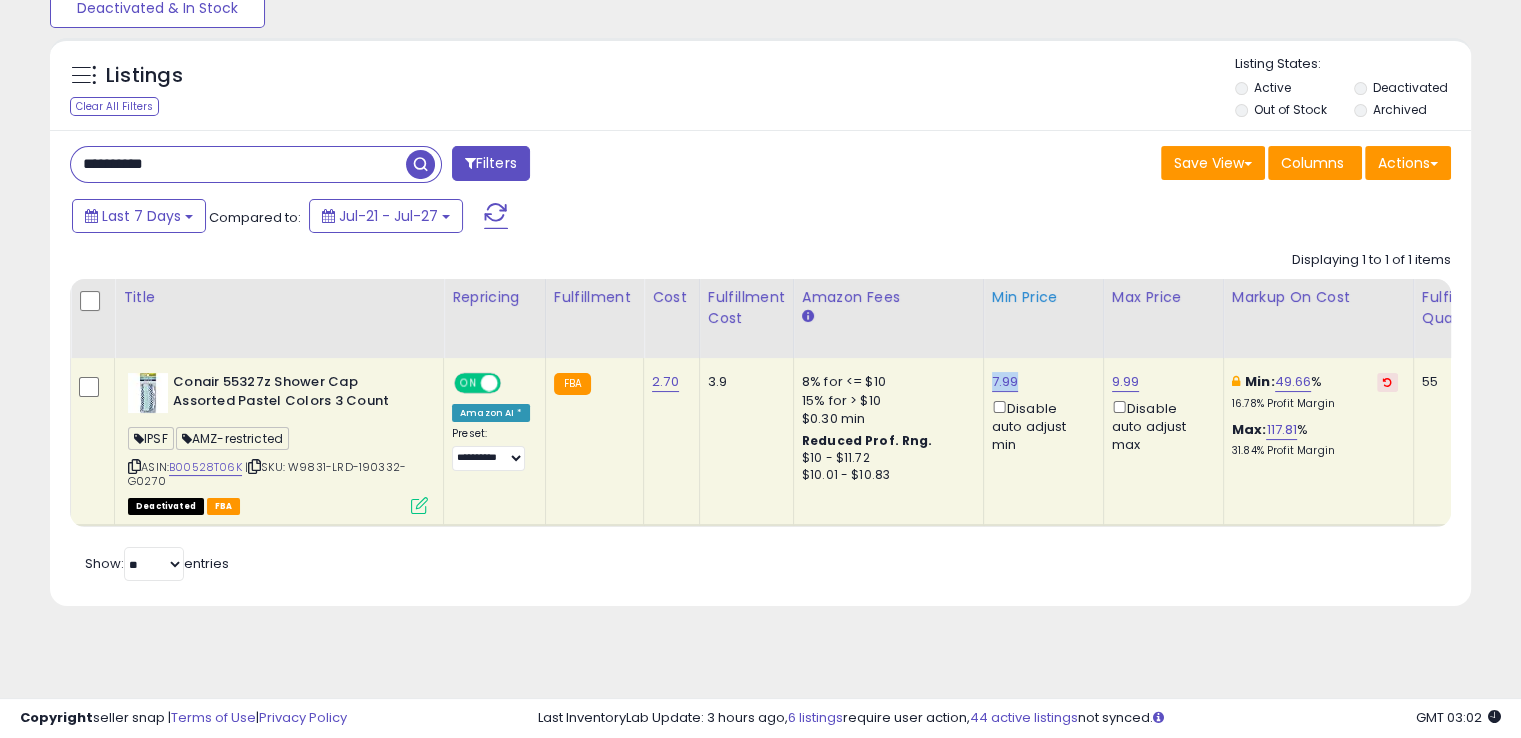 copy on "7.99" 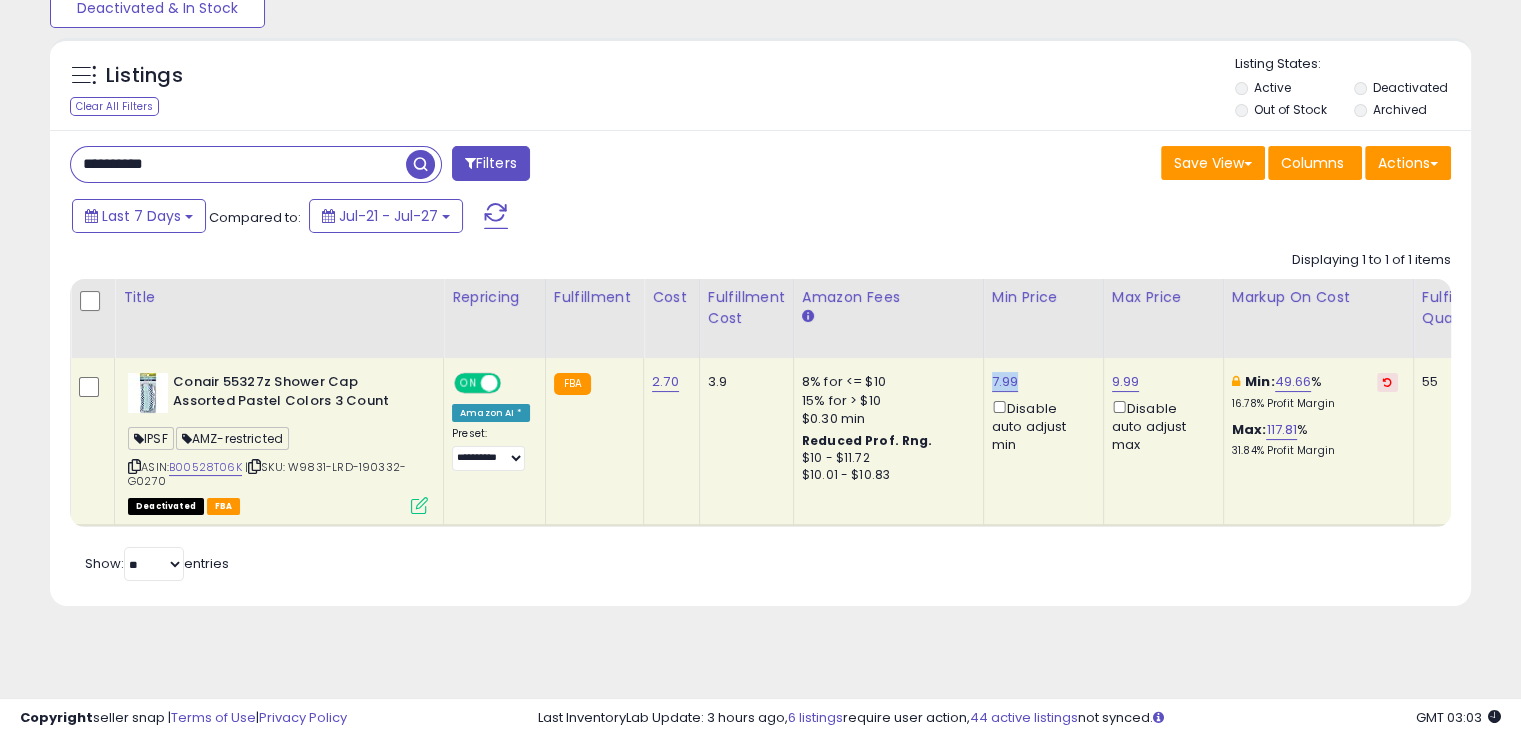 copy on "7.99" 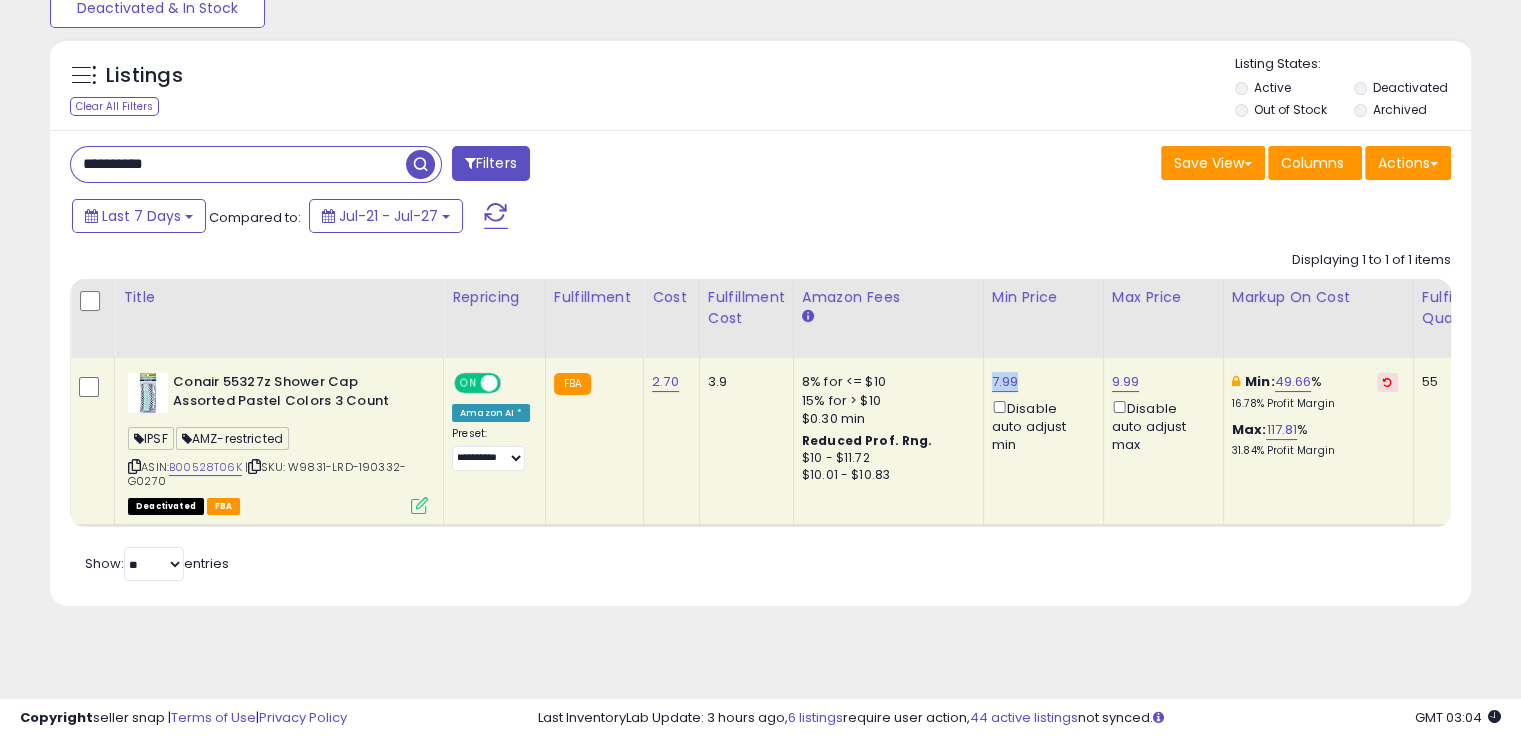 copy on "7.99" 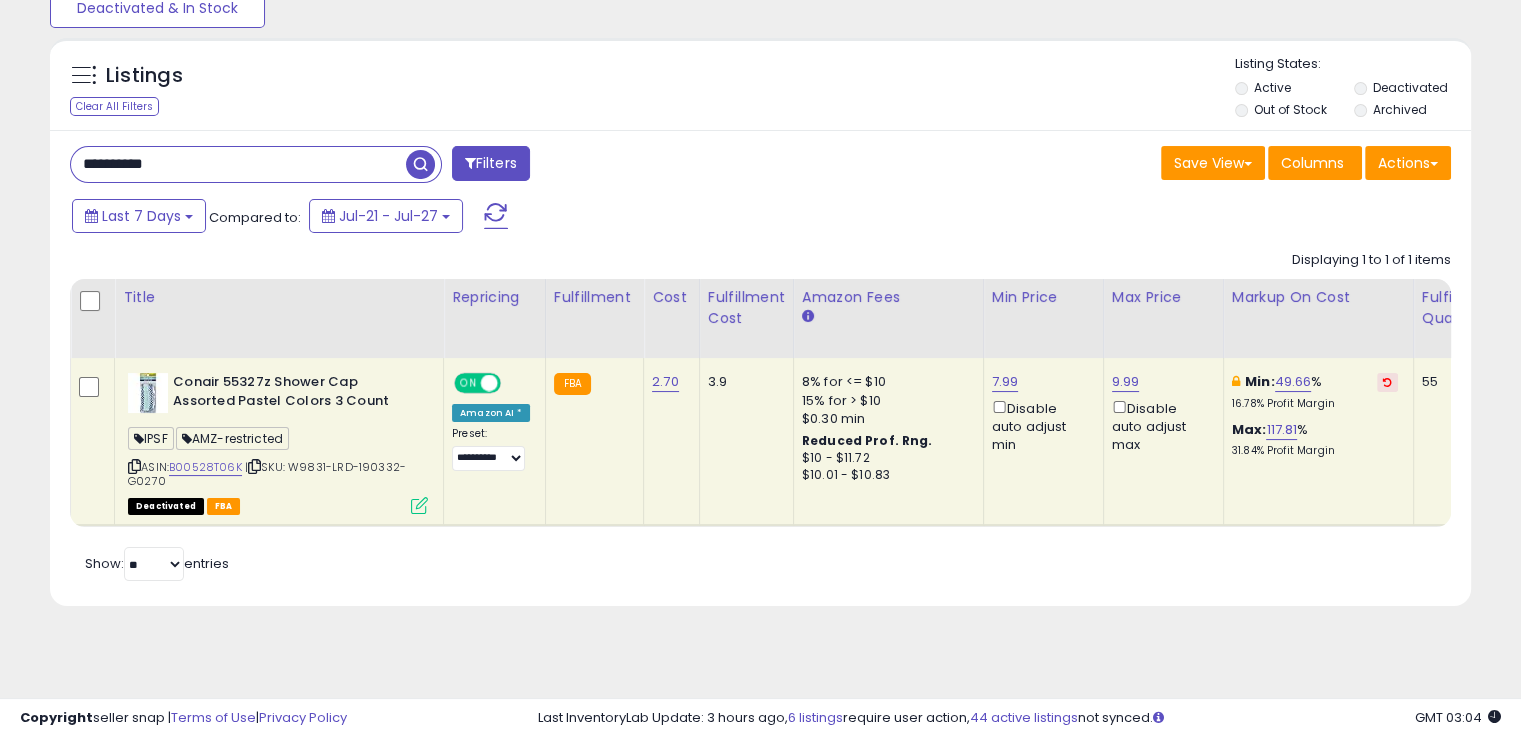 click on "**********" at bounding box center (238, 164) 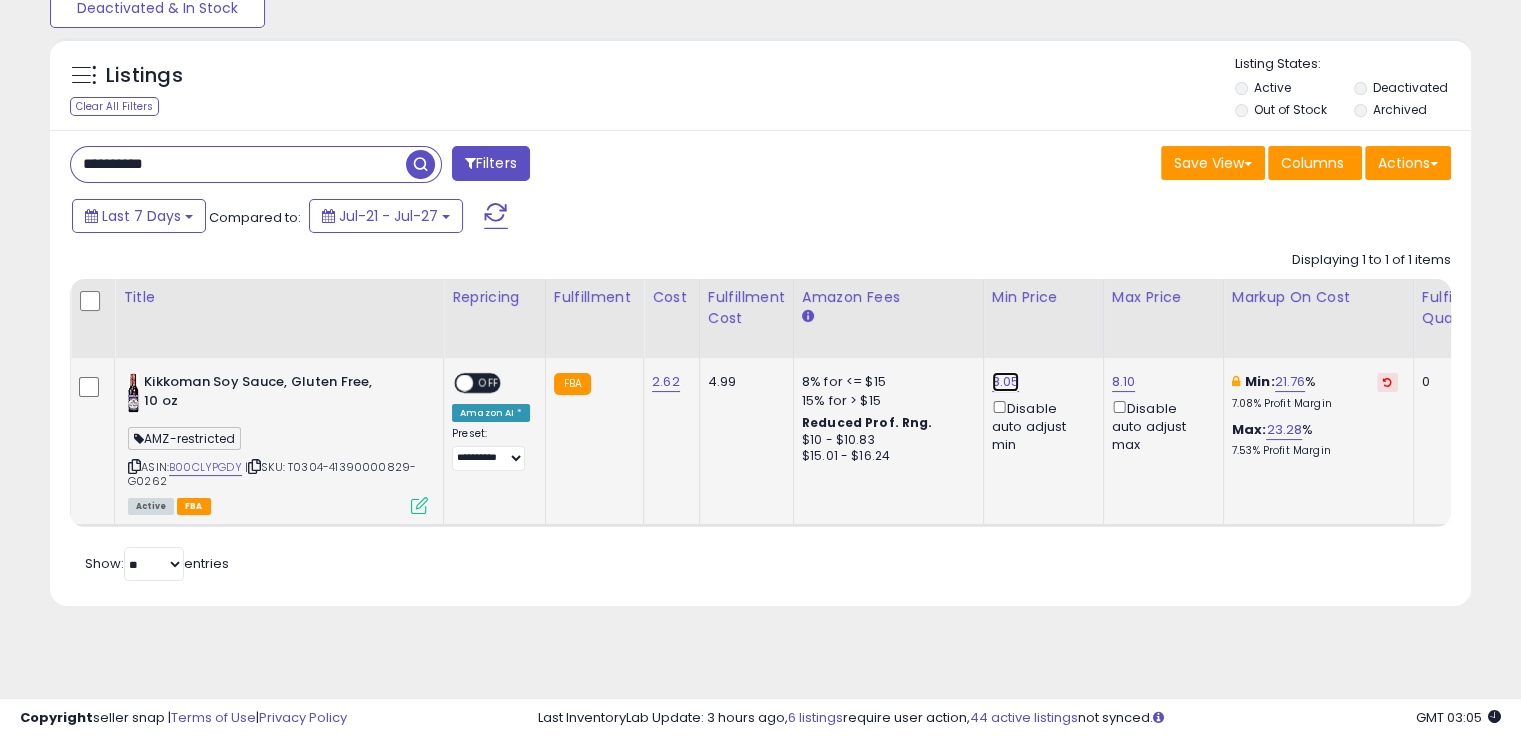 click on "8.05" at bounding box center (1006, 382) 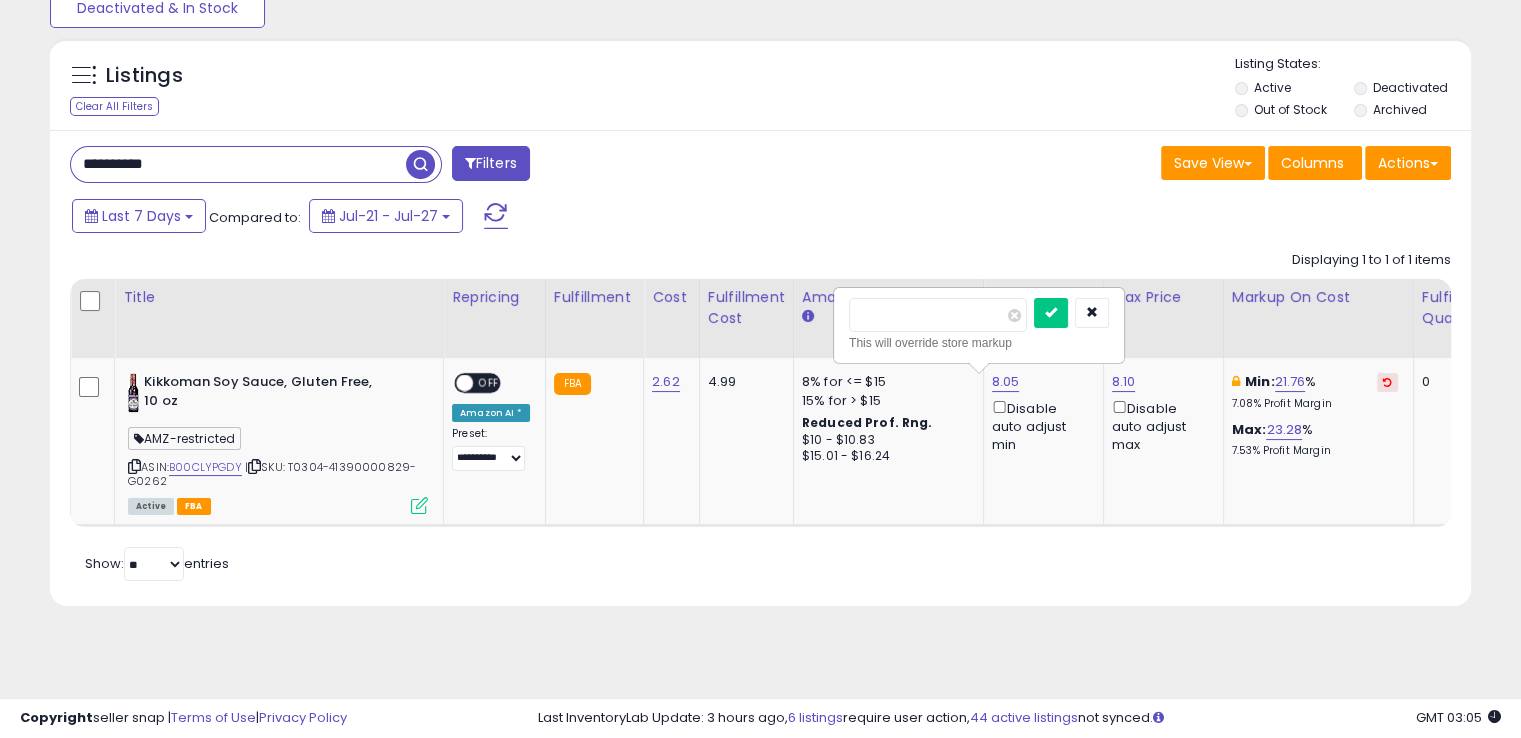 drag, startPoint x: 925, startPoint y: 313, endPoint x: 784, endPoint y: 341, distance: 143.75327 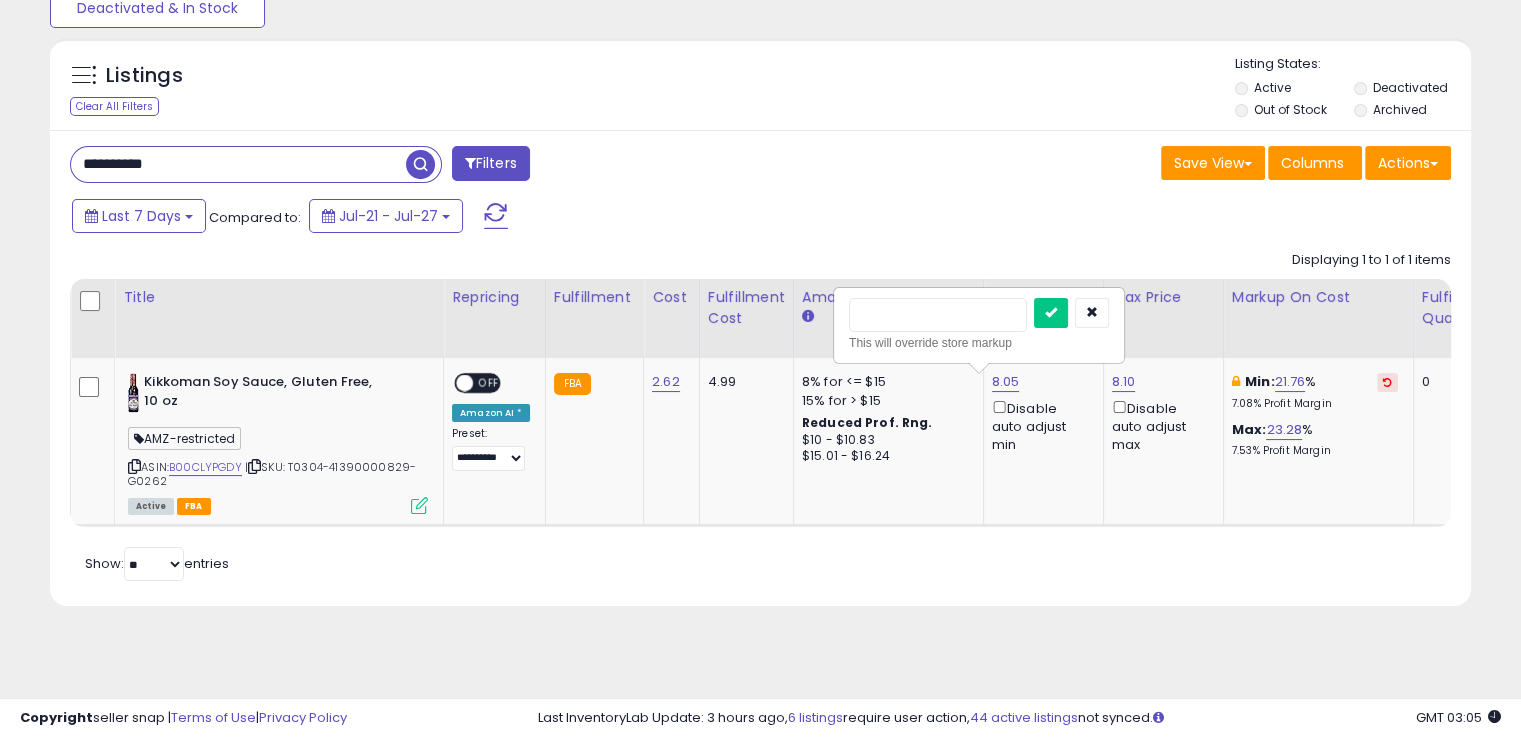 click at bounding box center (1051, 313) 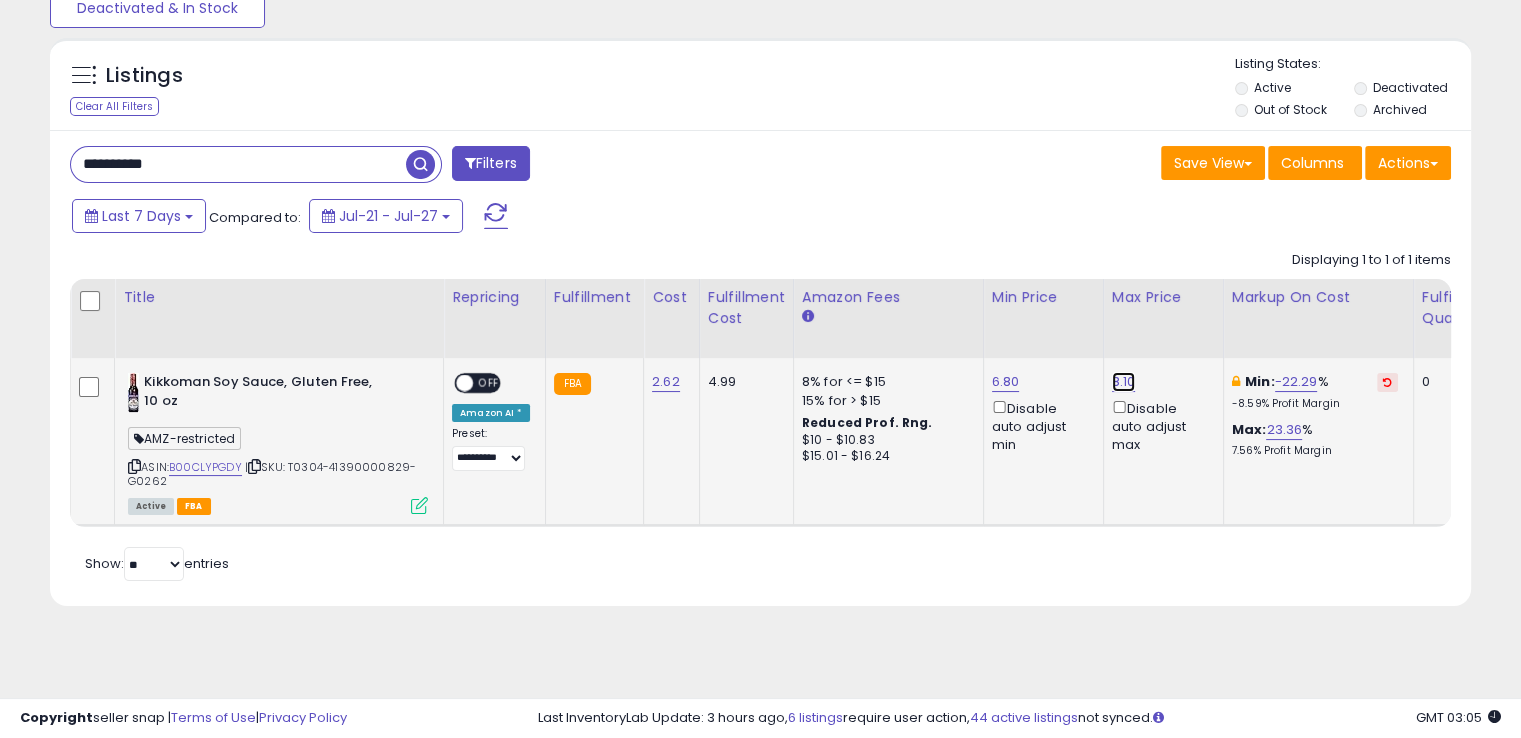 click on "8.10" at bounding box center [1124, 382] 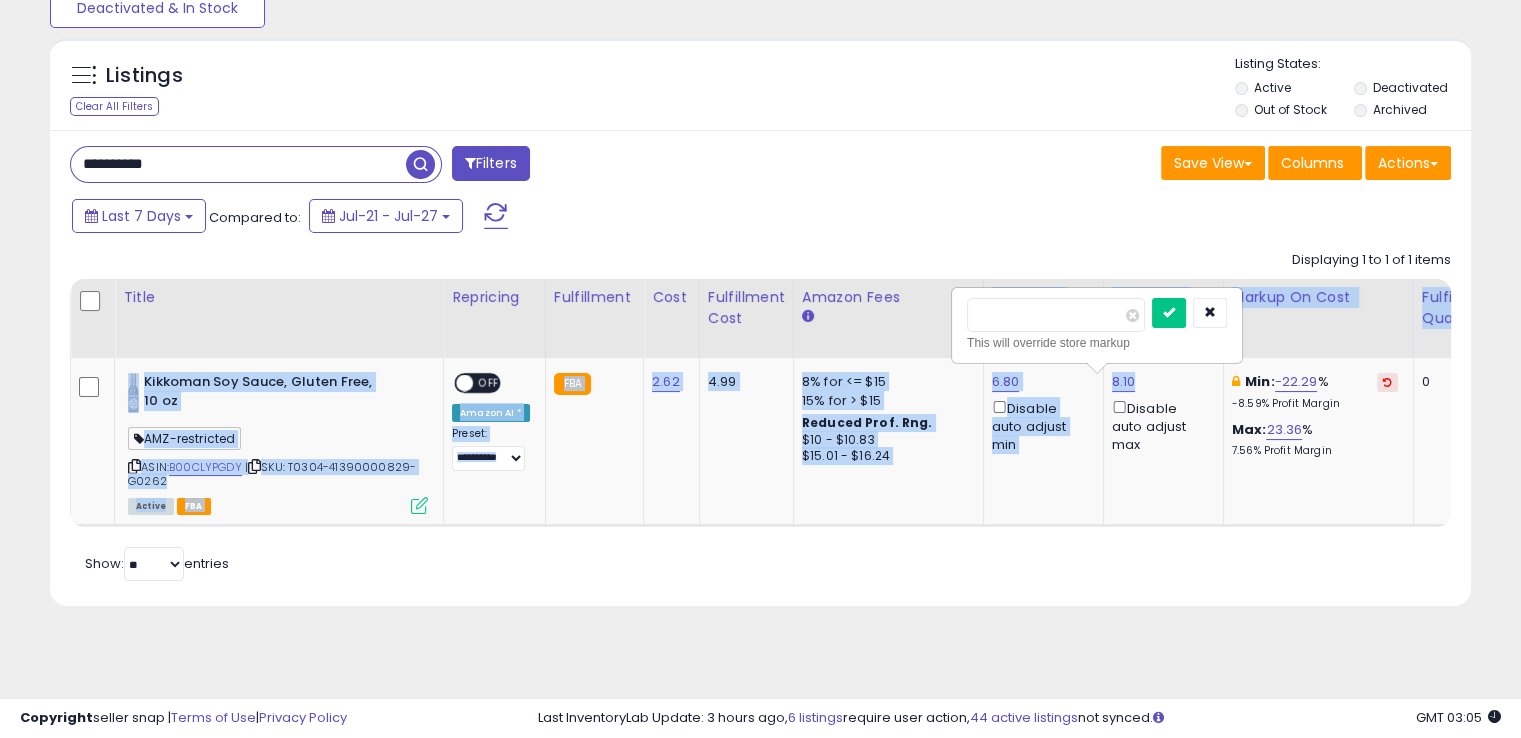 drag, startPoint x: 1068, startPoint y: 293, endPoint x: 911, endPoint y: 315, distance: 158.5339 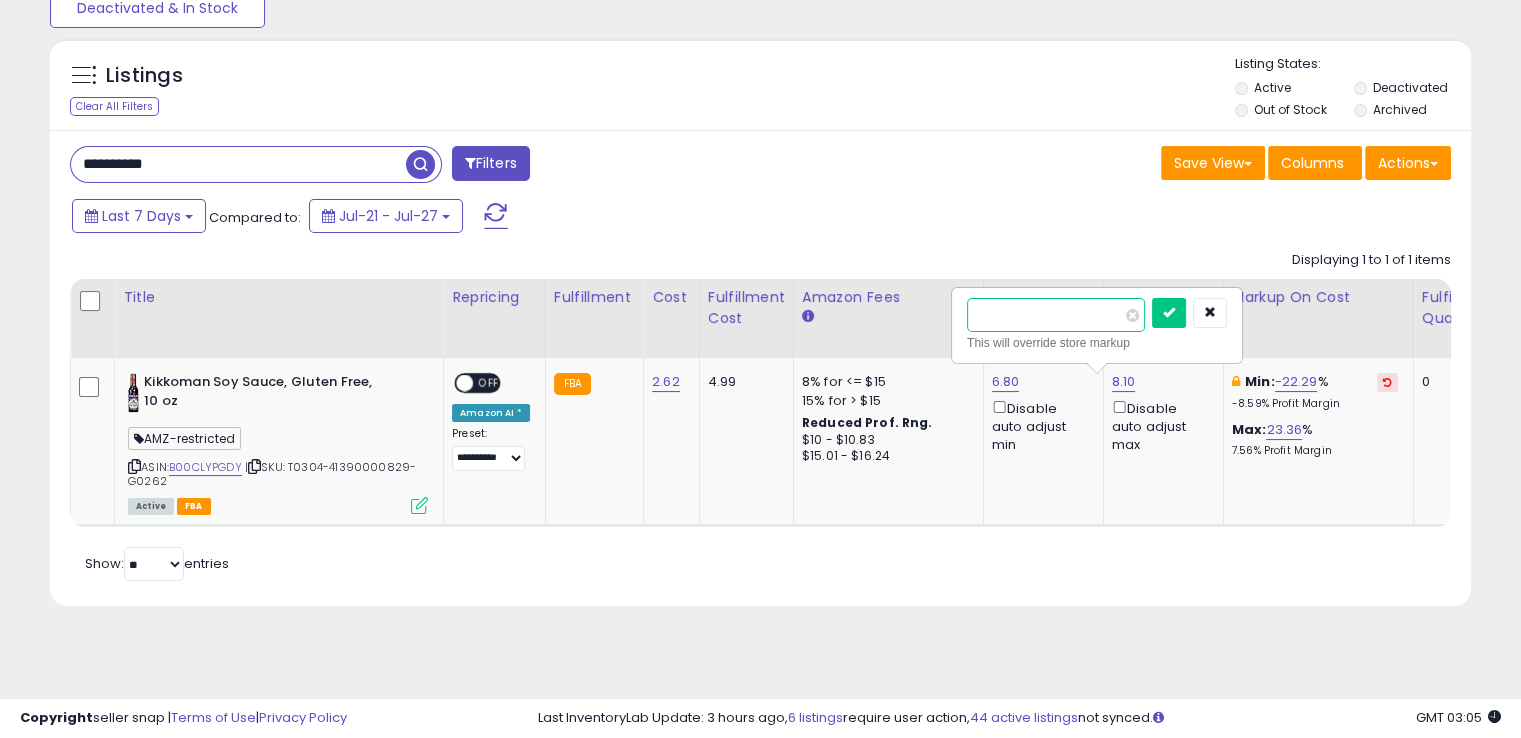 drag, startPoint x: 1027, startPoint y: 300, endPoint x: 908, endPoint y: 330, distance: 122.72327 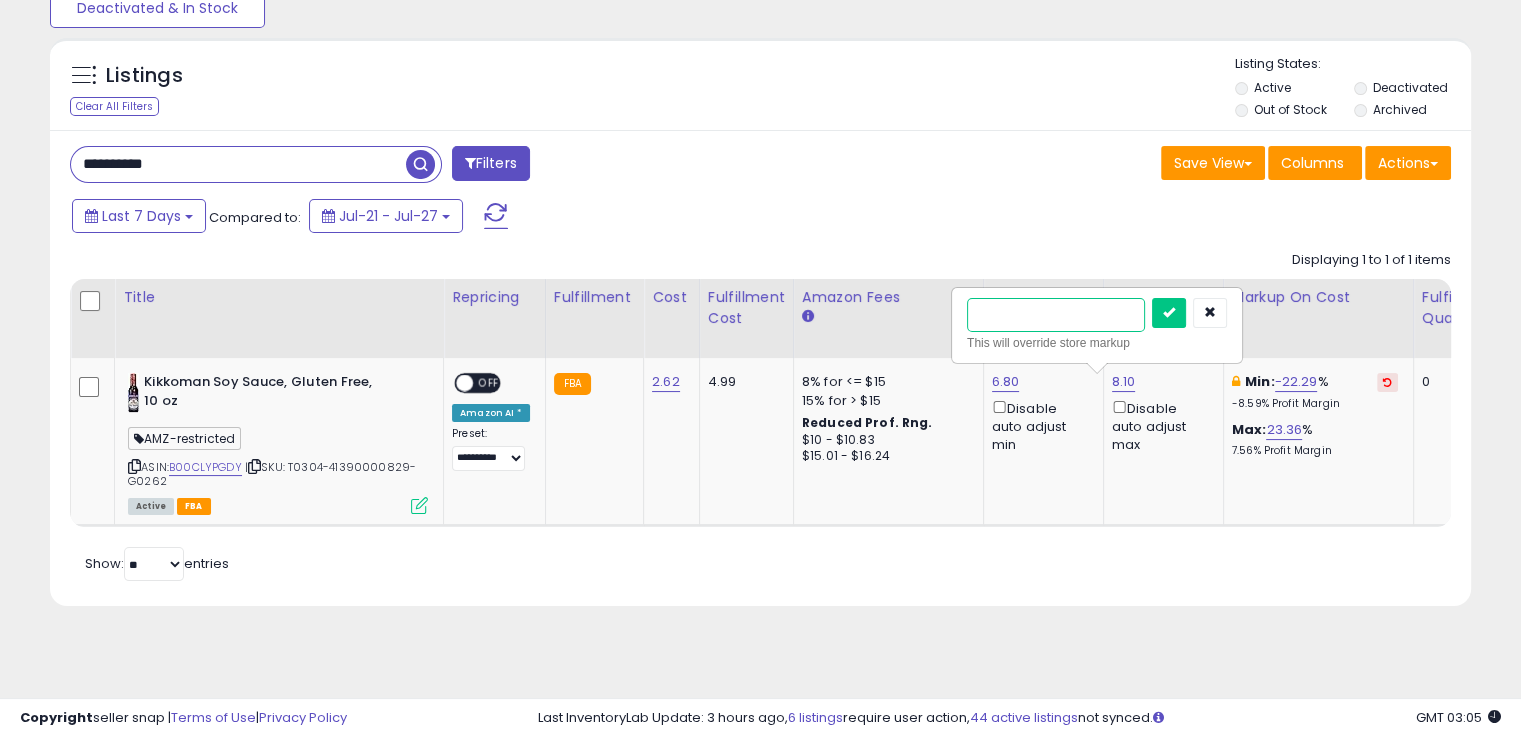 click at bounding box center (1169, 313) 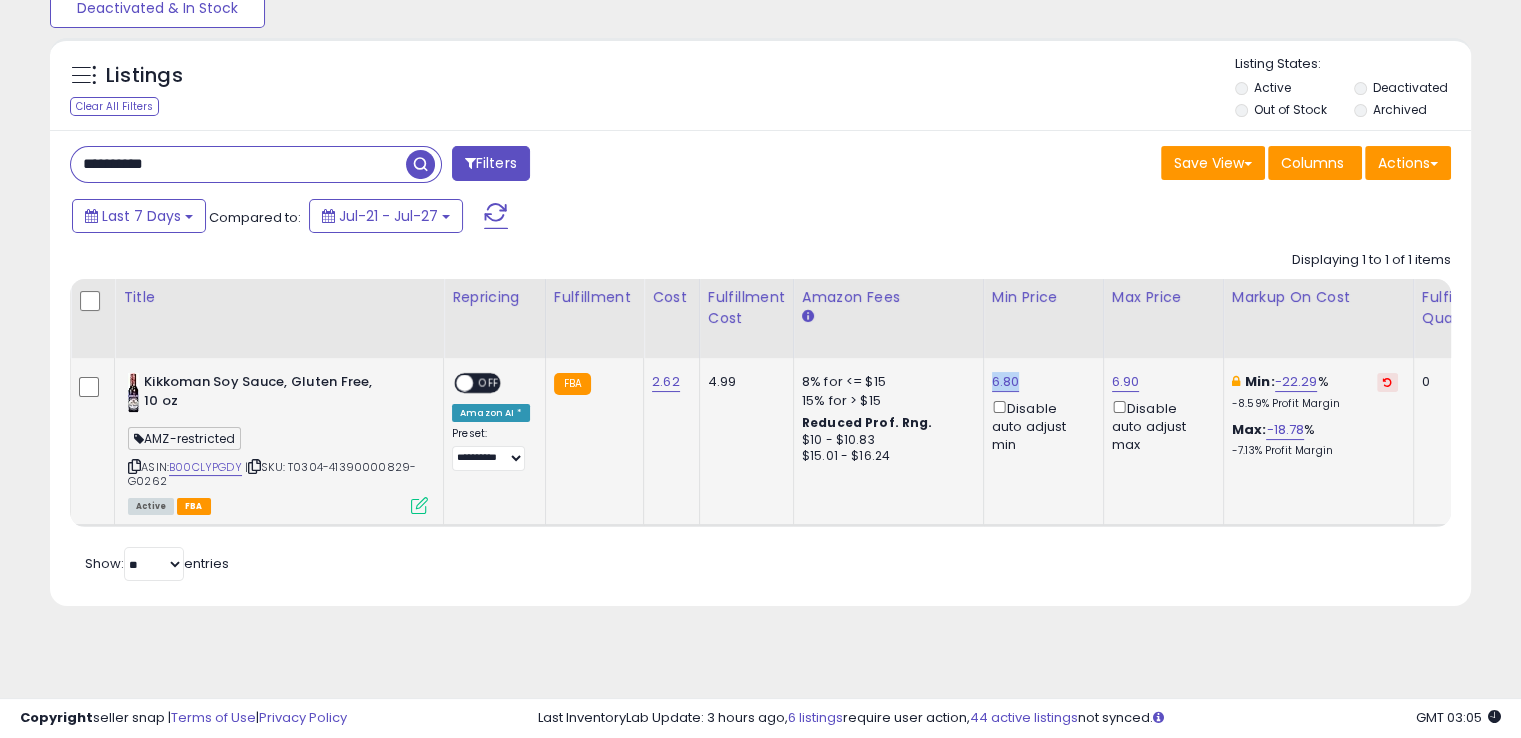 drag, startPoint x: 1008, startPoint y: 380, endPoint x: 980, endPoint y: 379, distance: 28.01785 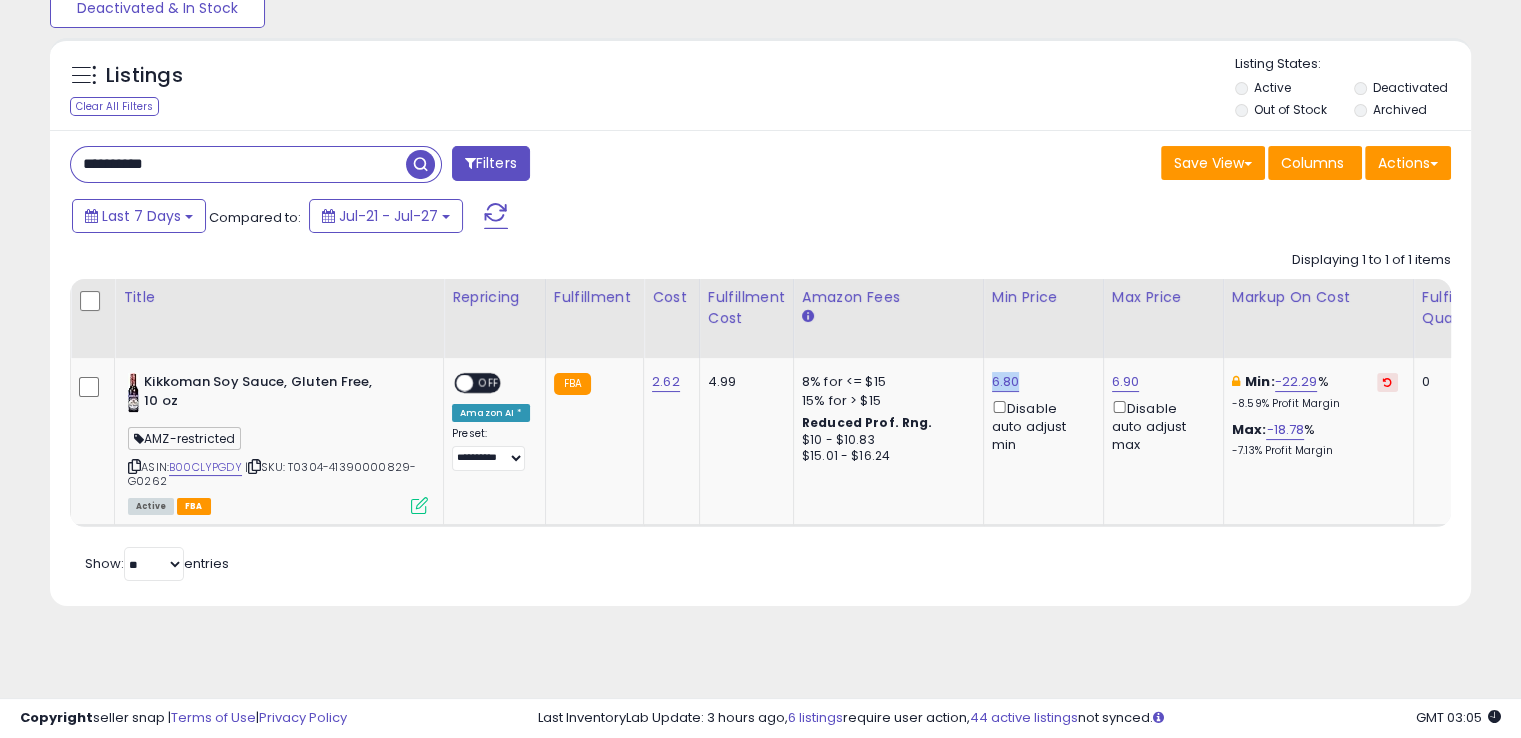 copy on "6.80" 